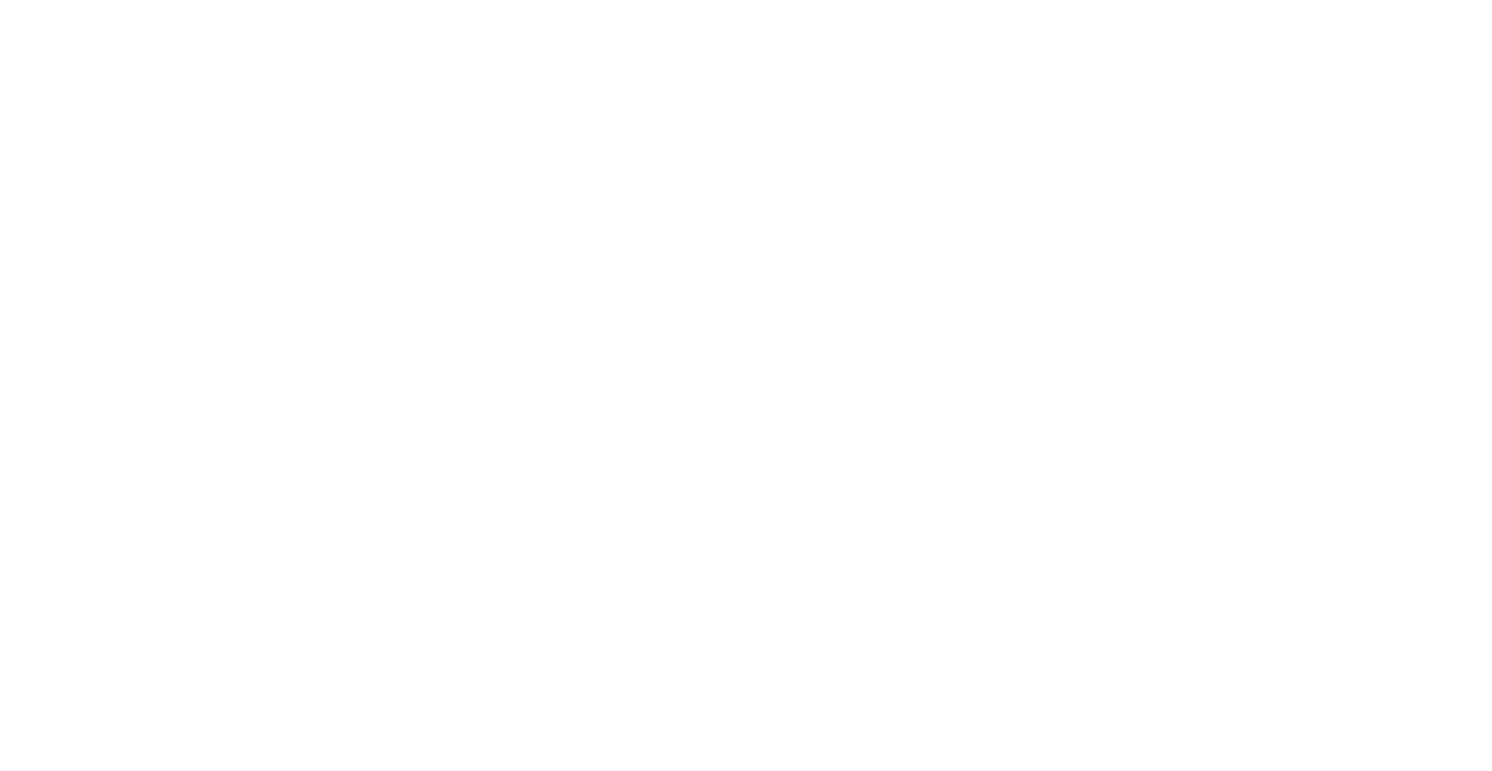 scroll, scrollTop: 0, scrollLeft: 0, axis: both 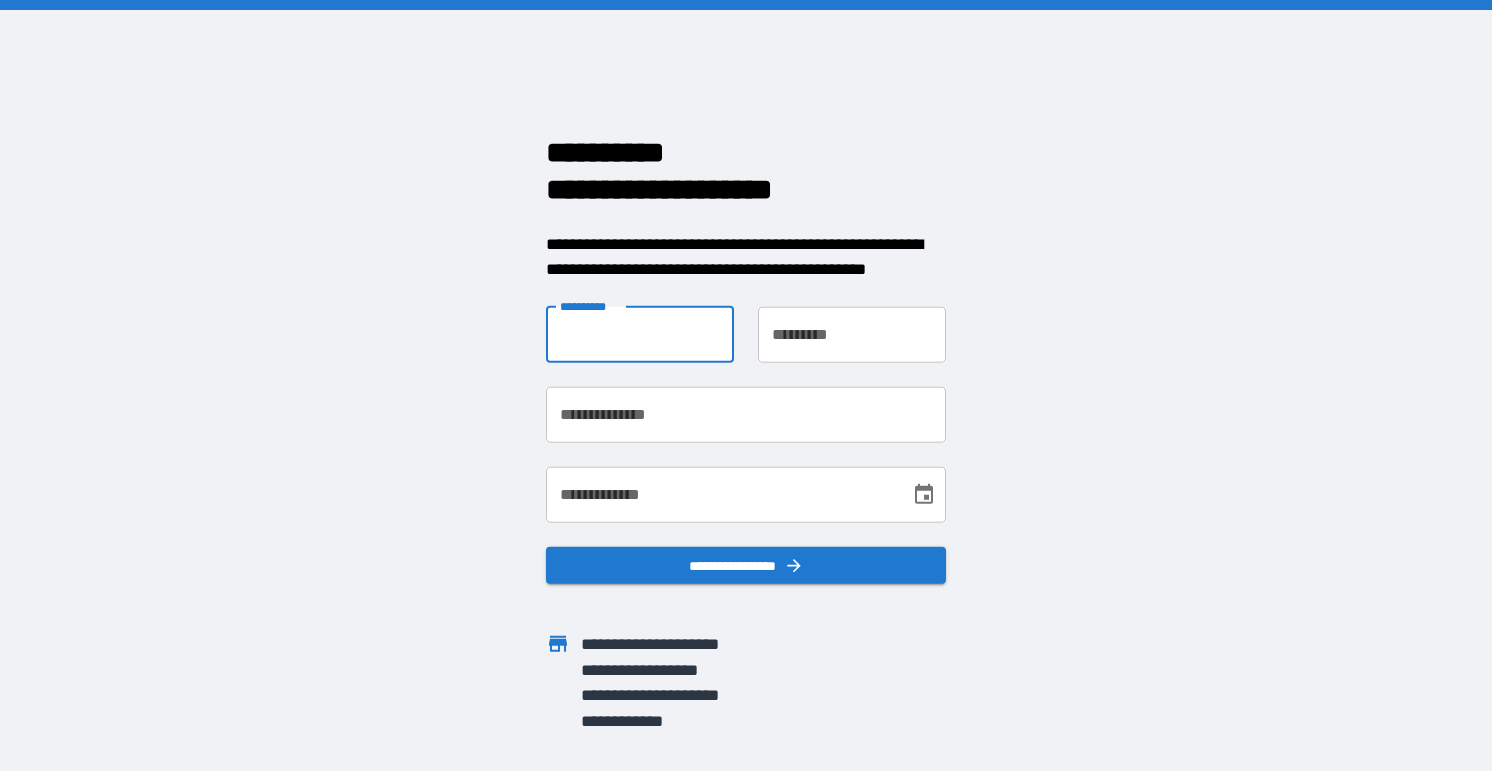 click on "**********" at bounding box center [640, 334] 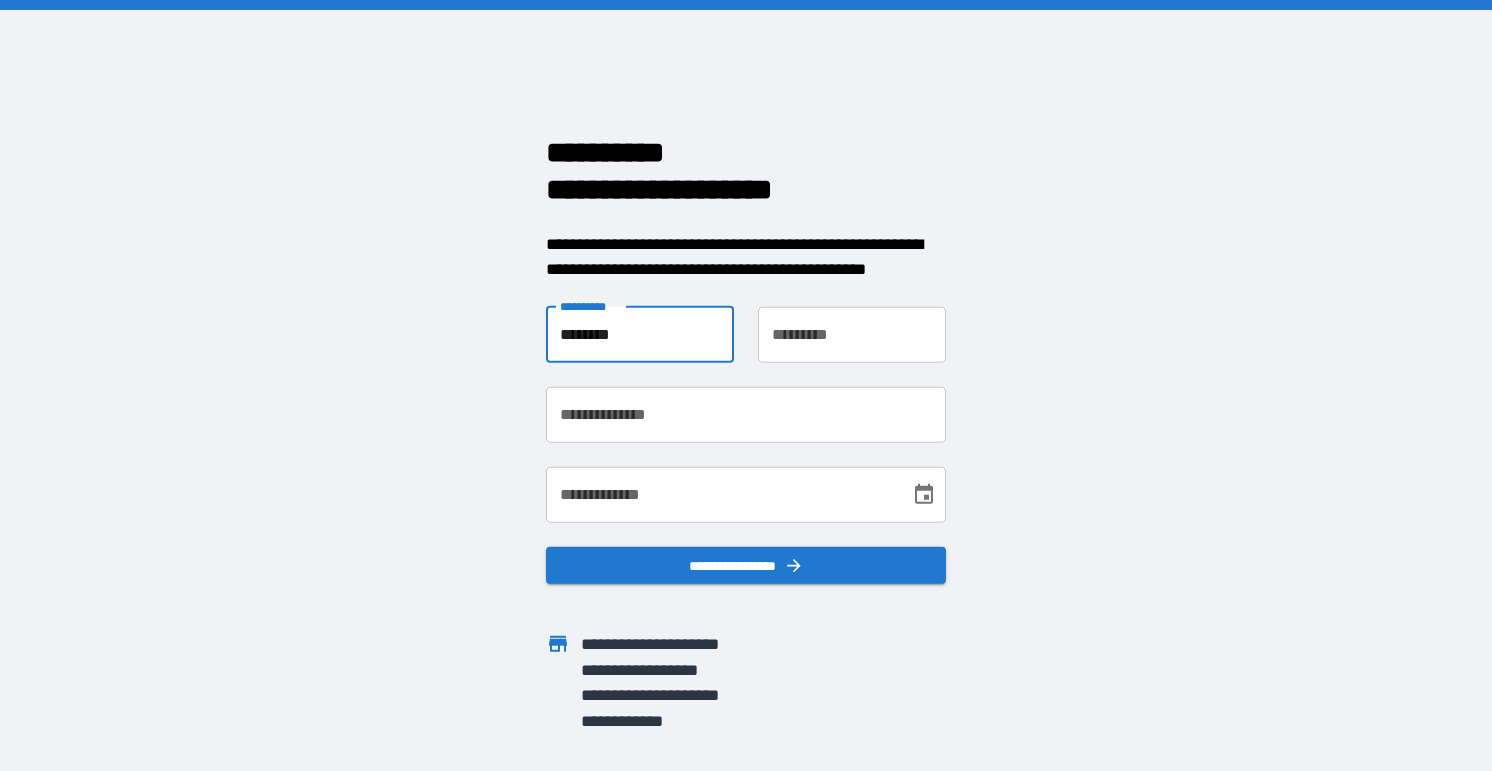 type on "******" 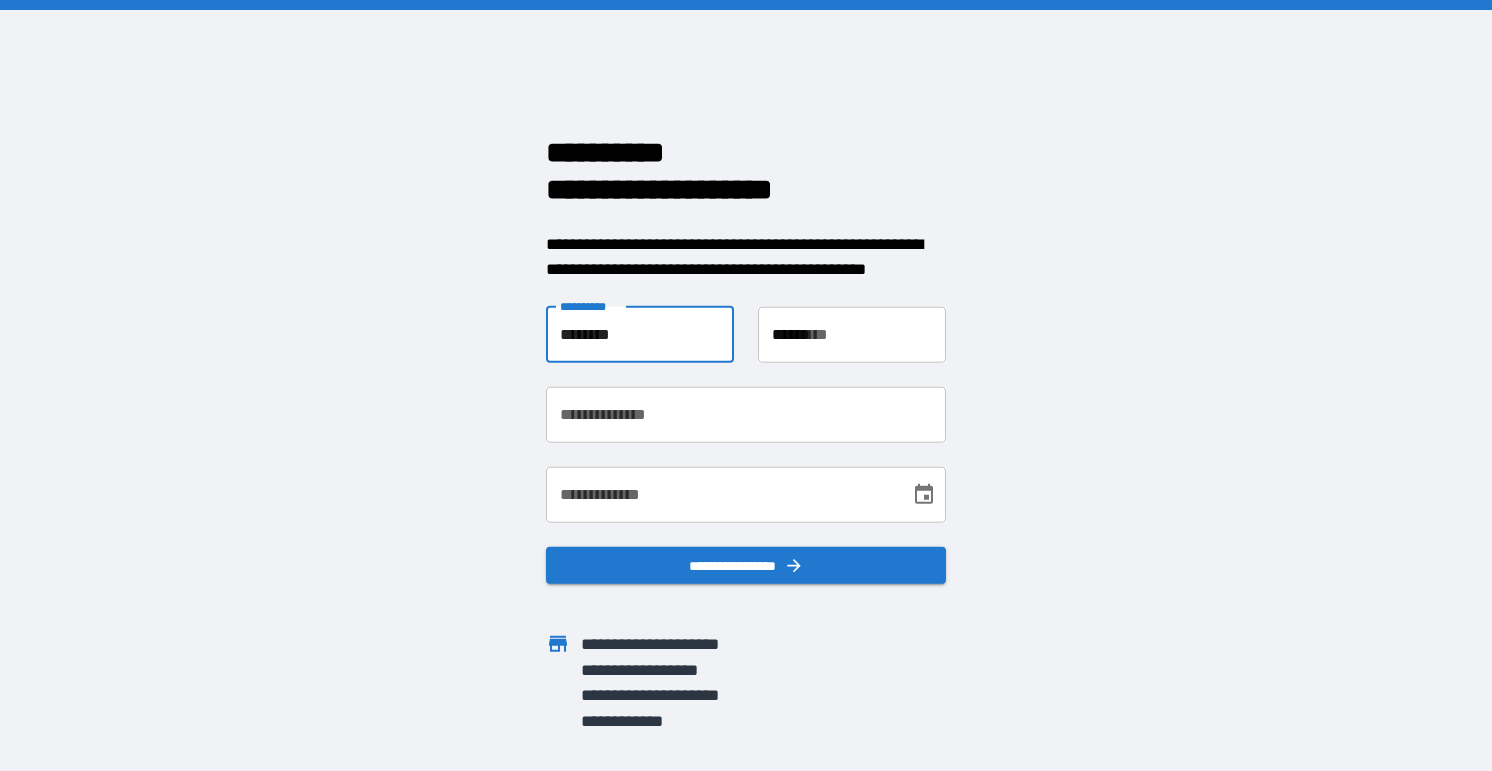type on "**********" 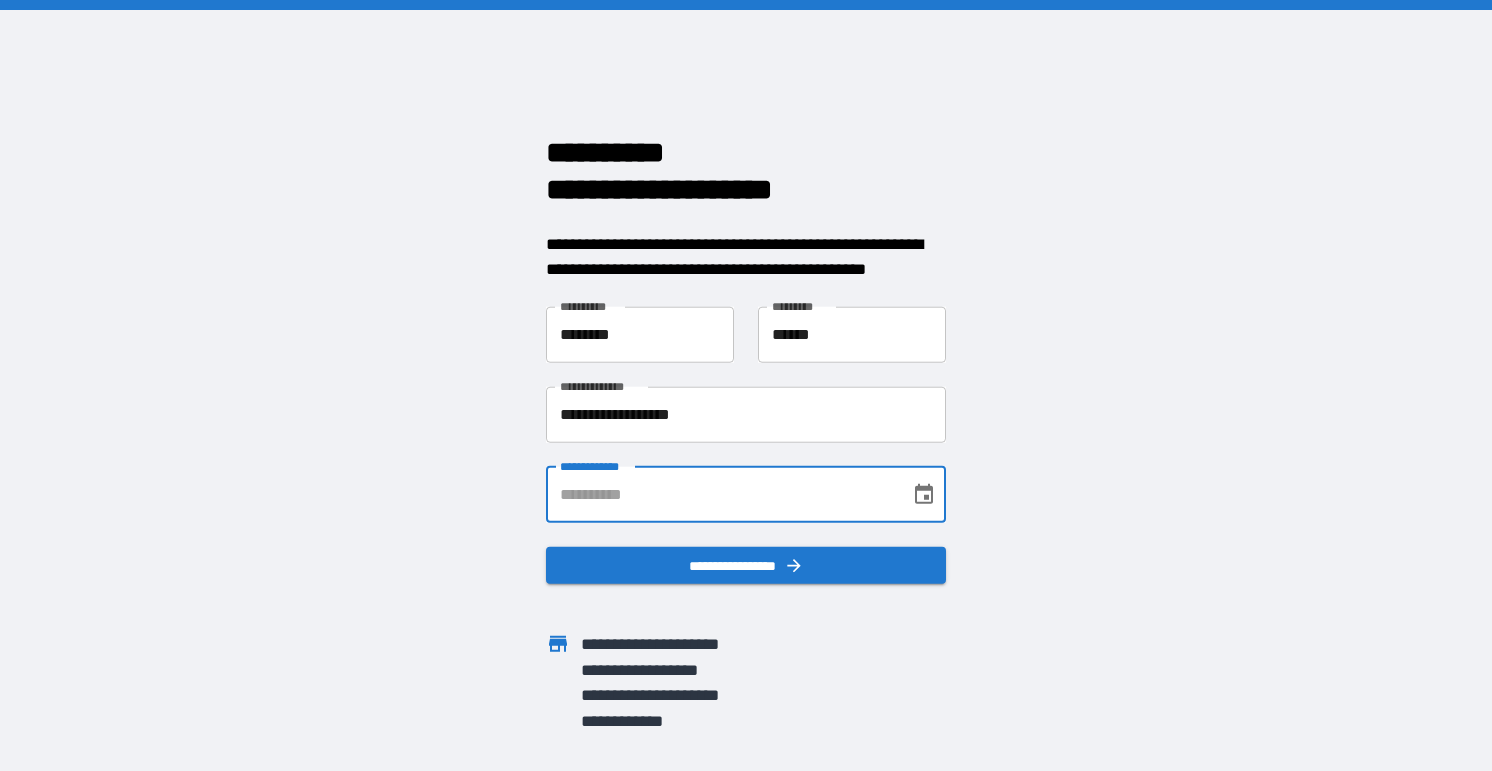 click on "**********" at bounding box center (721, 494) 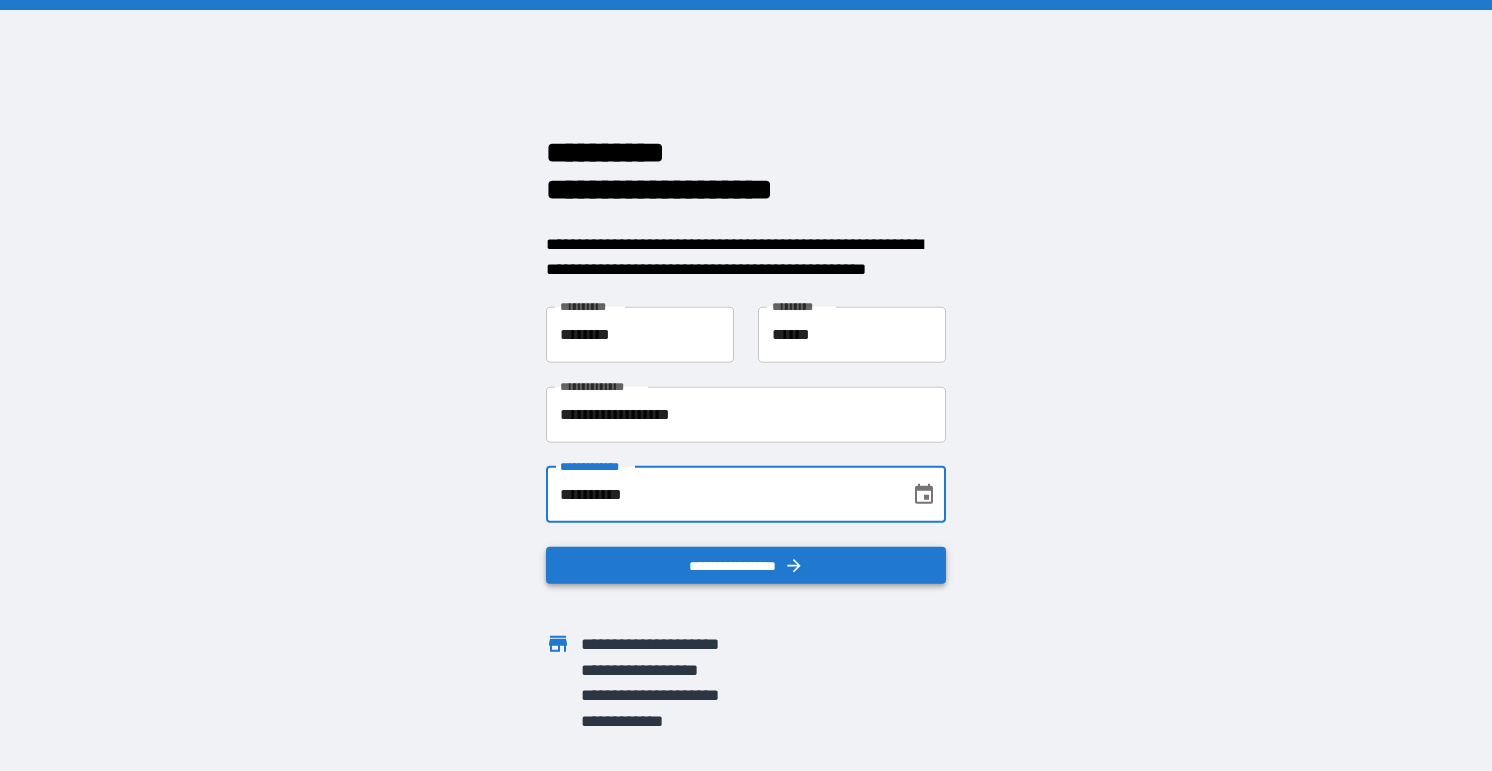 type on "**********" 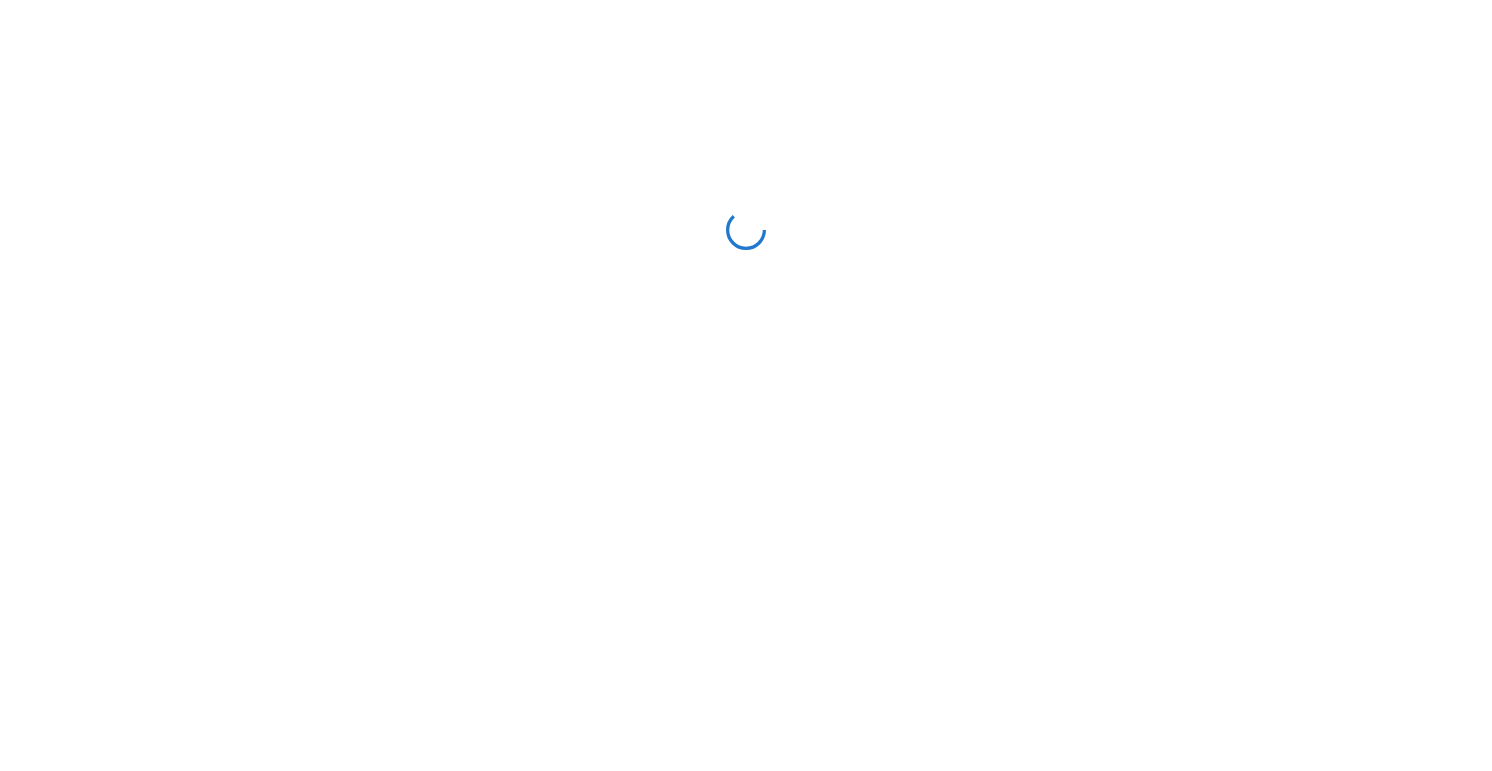 scroll, scrollTop: 0, scrollLeft: 0, axis: both 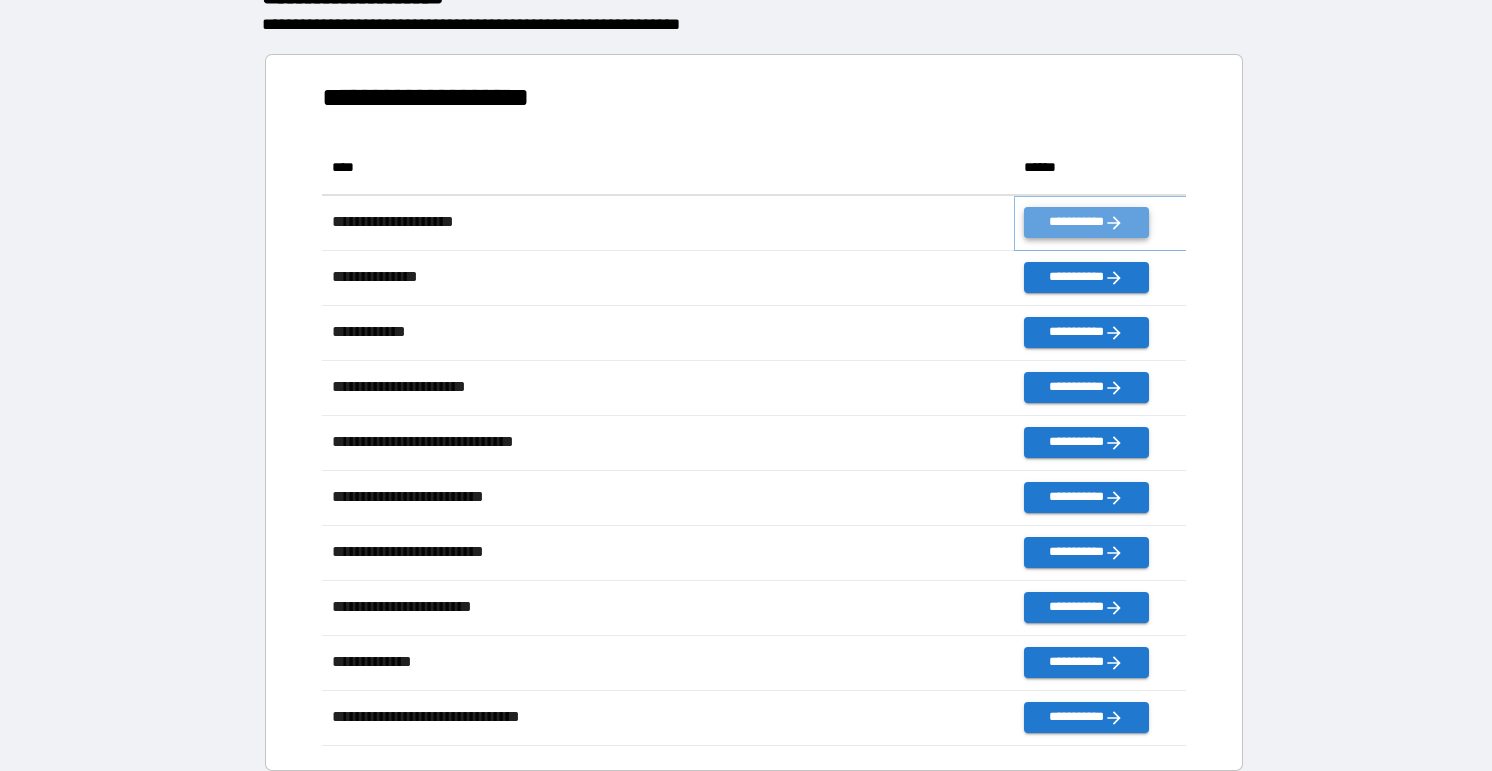 click 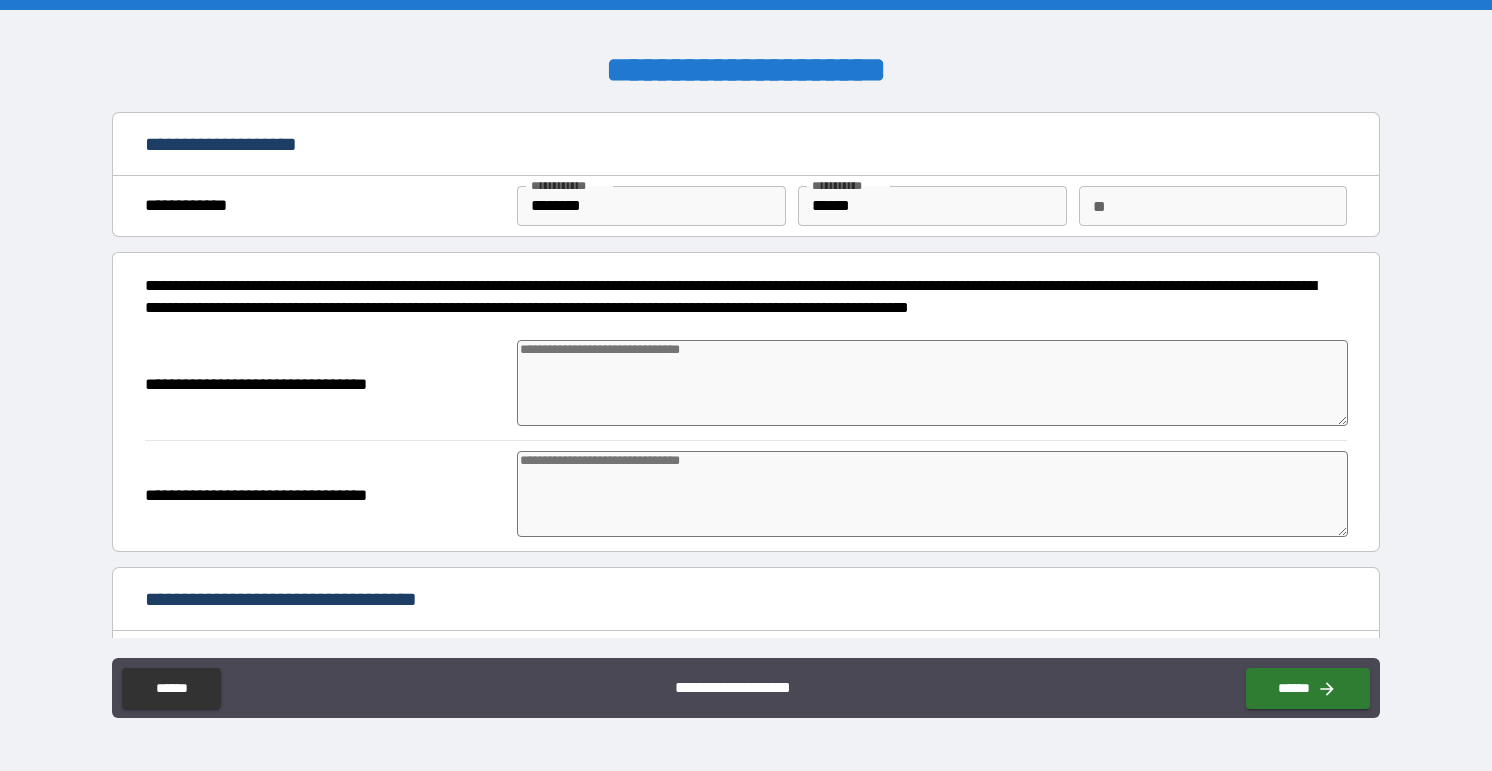 type on "*" 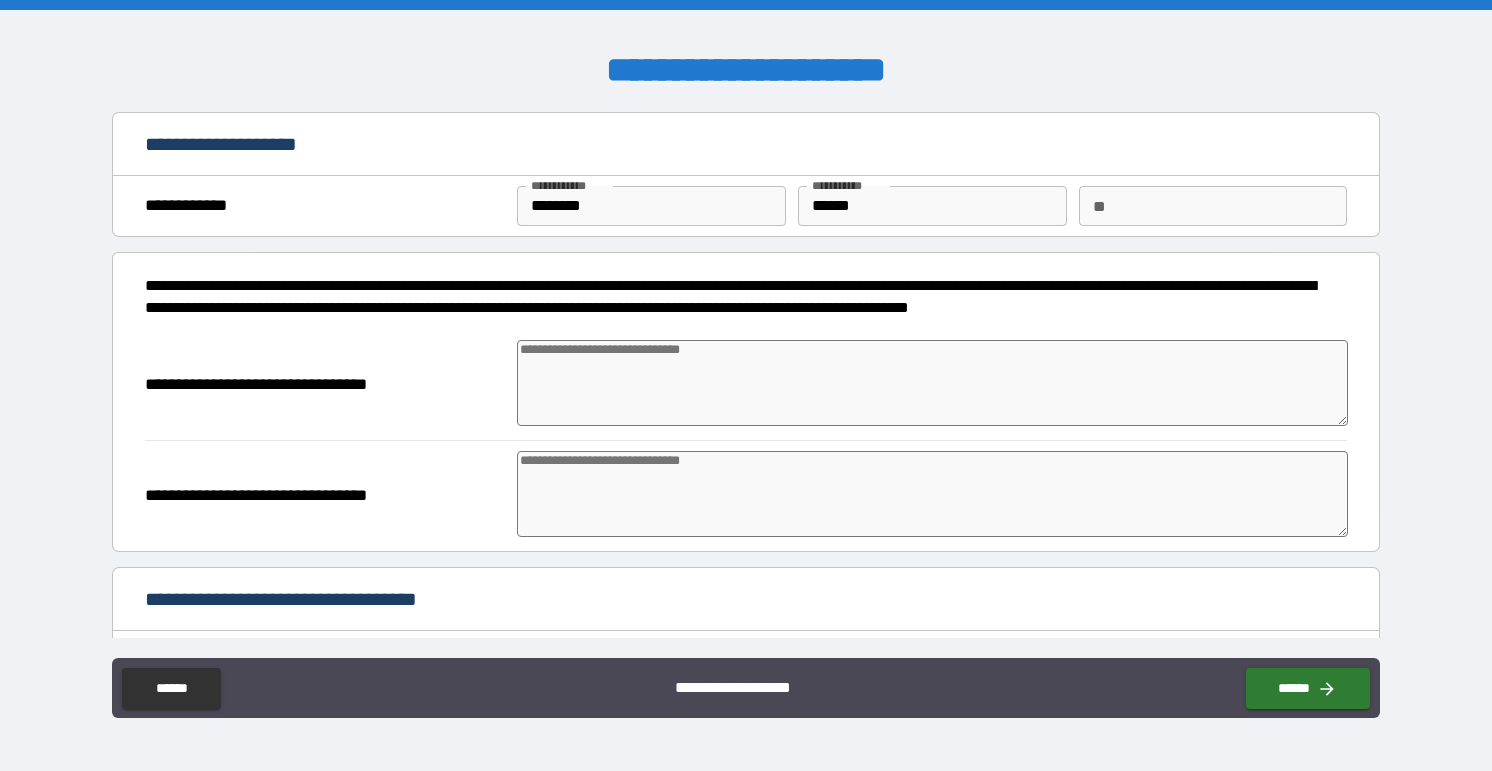 type on "*" 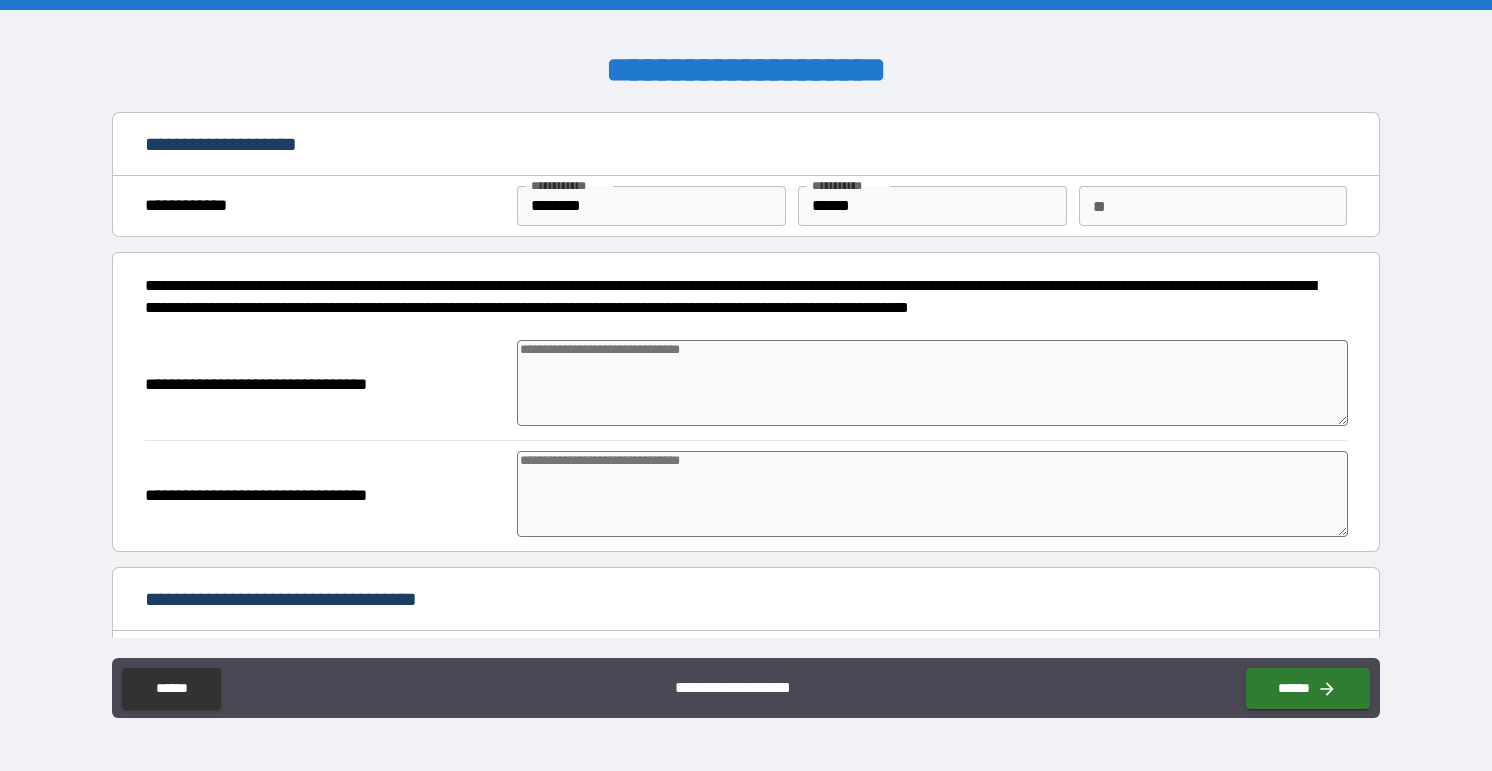type on "*" 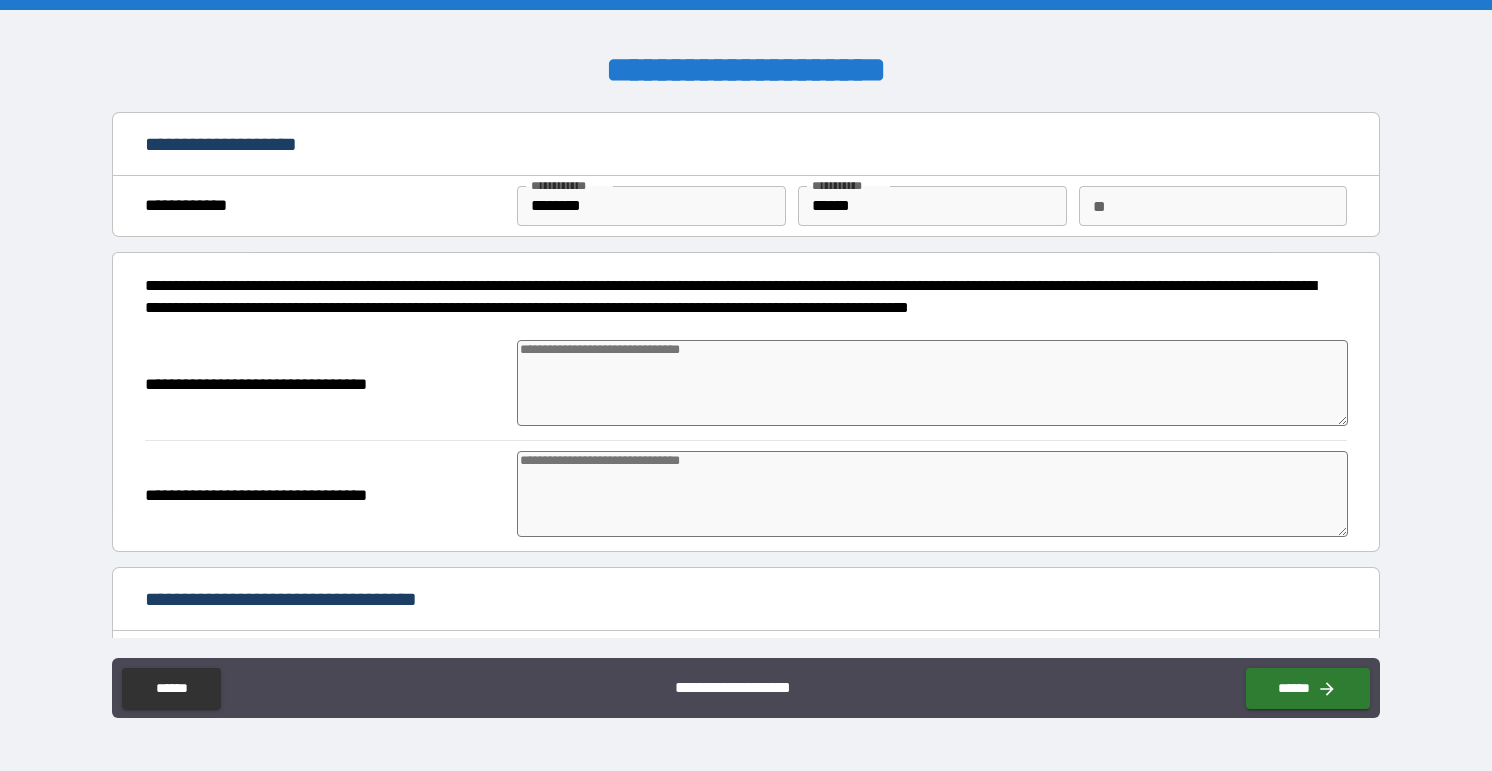 type on "*" 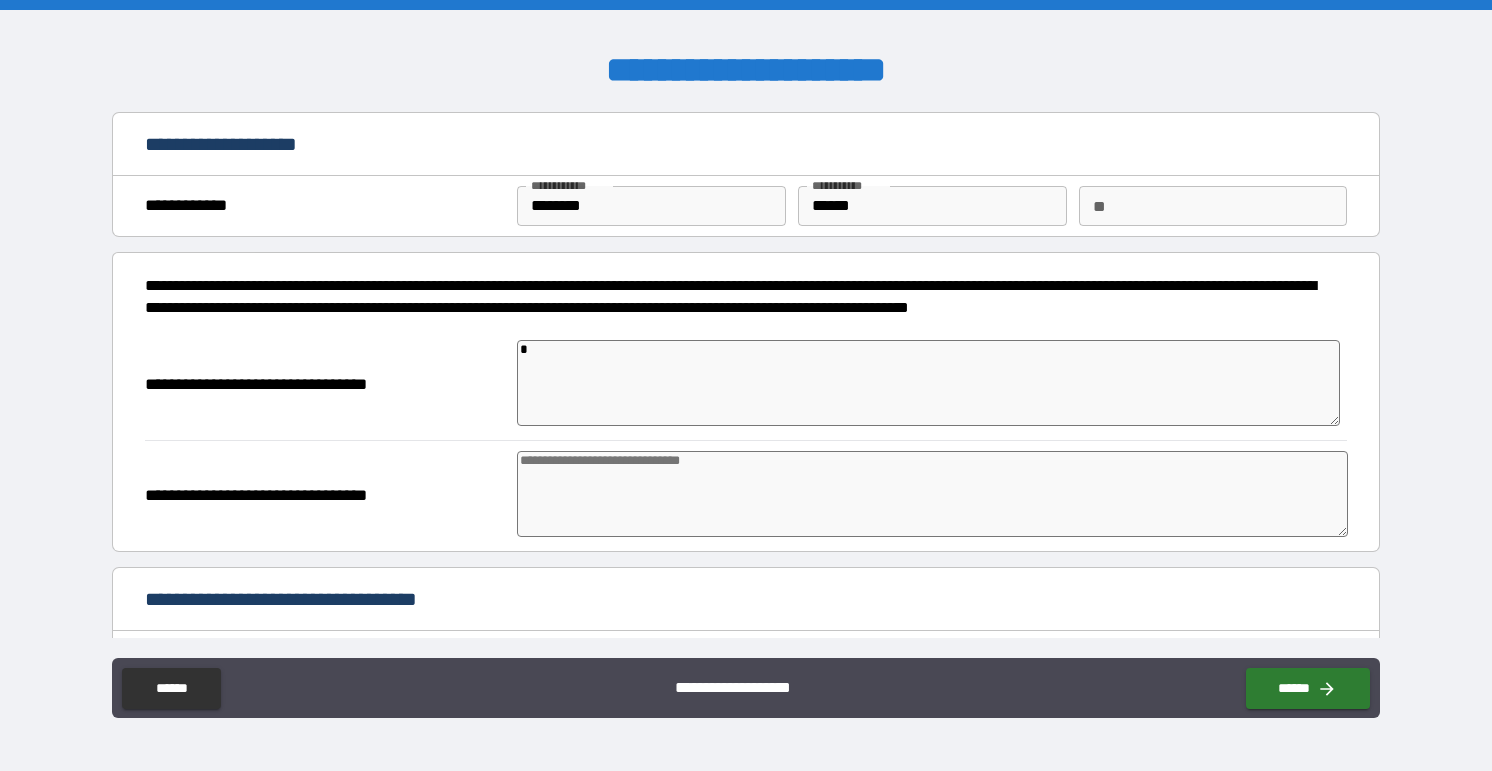 type on "*" 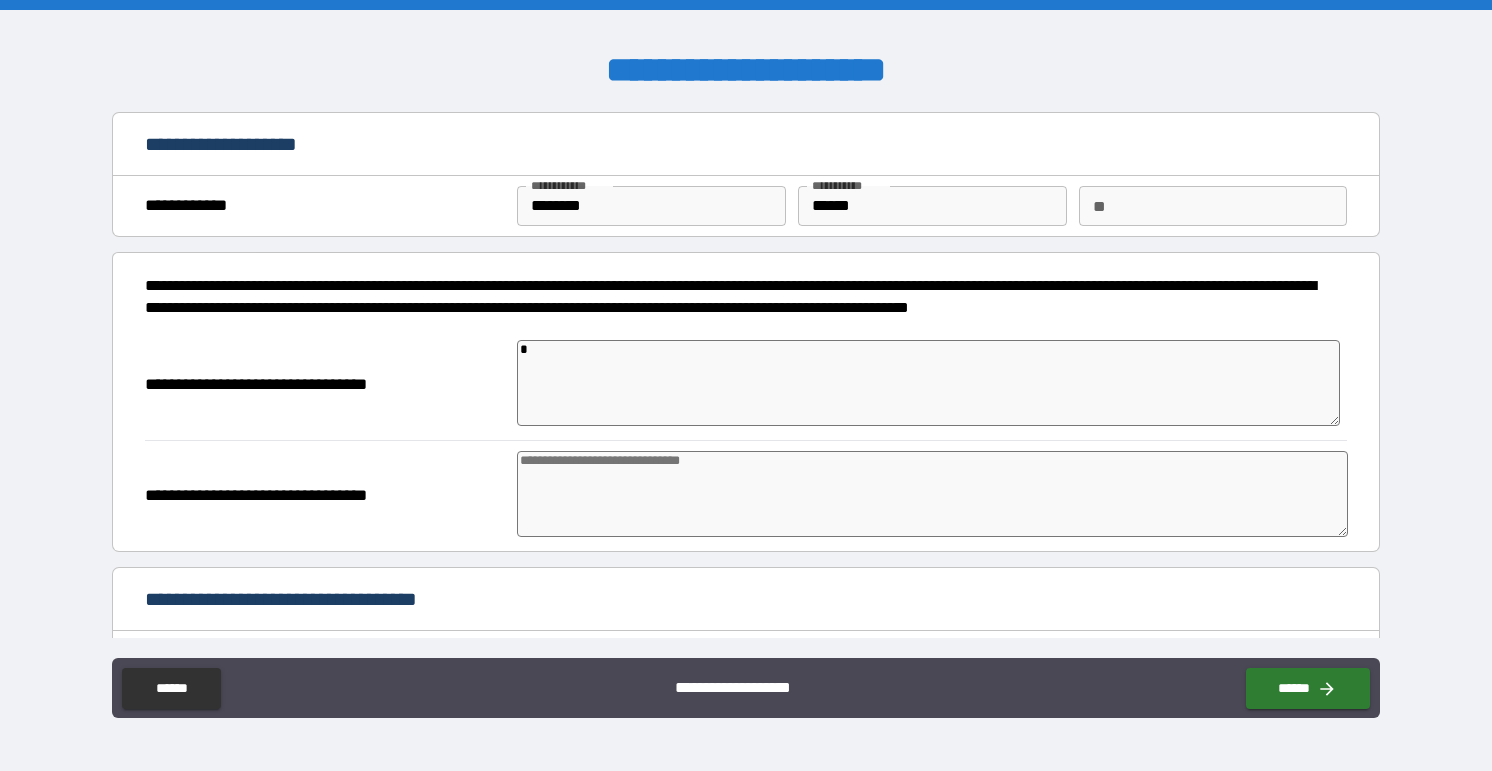 type on "*" 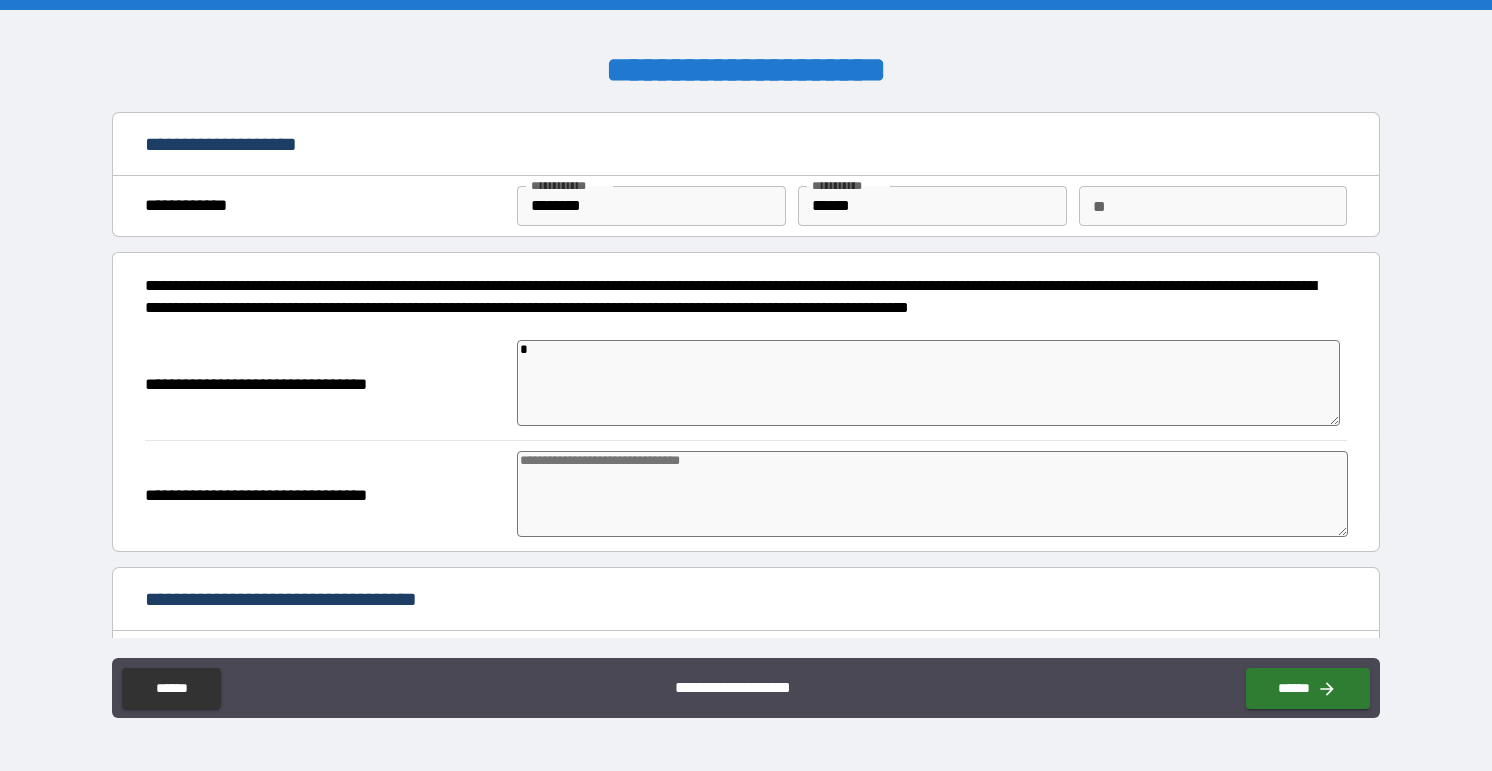 type on "*" 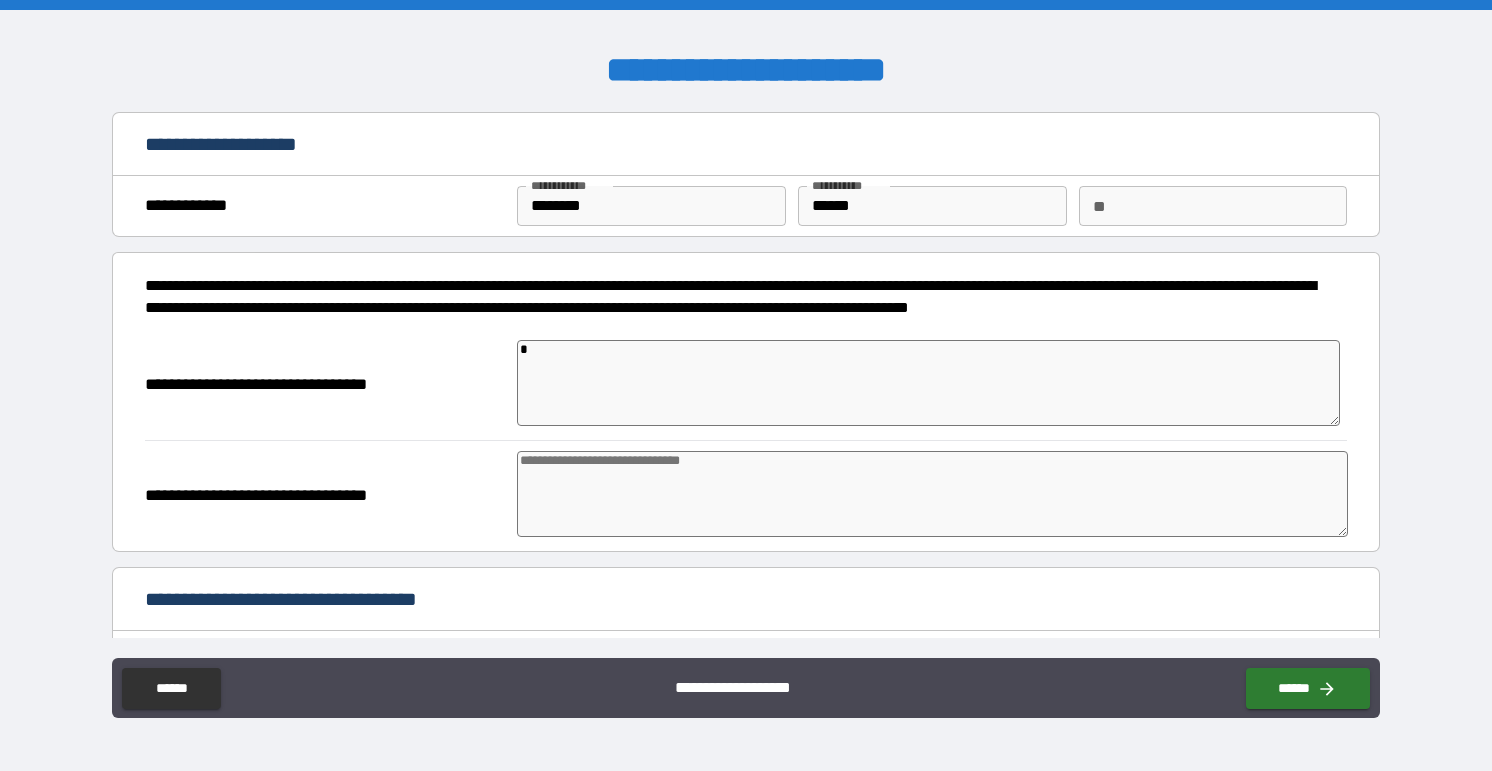 type on "**" 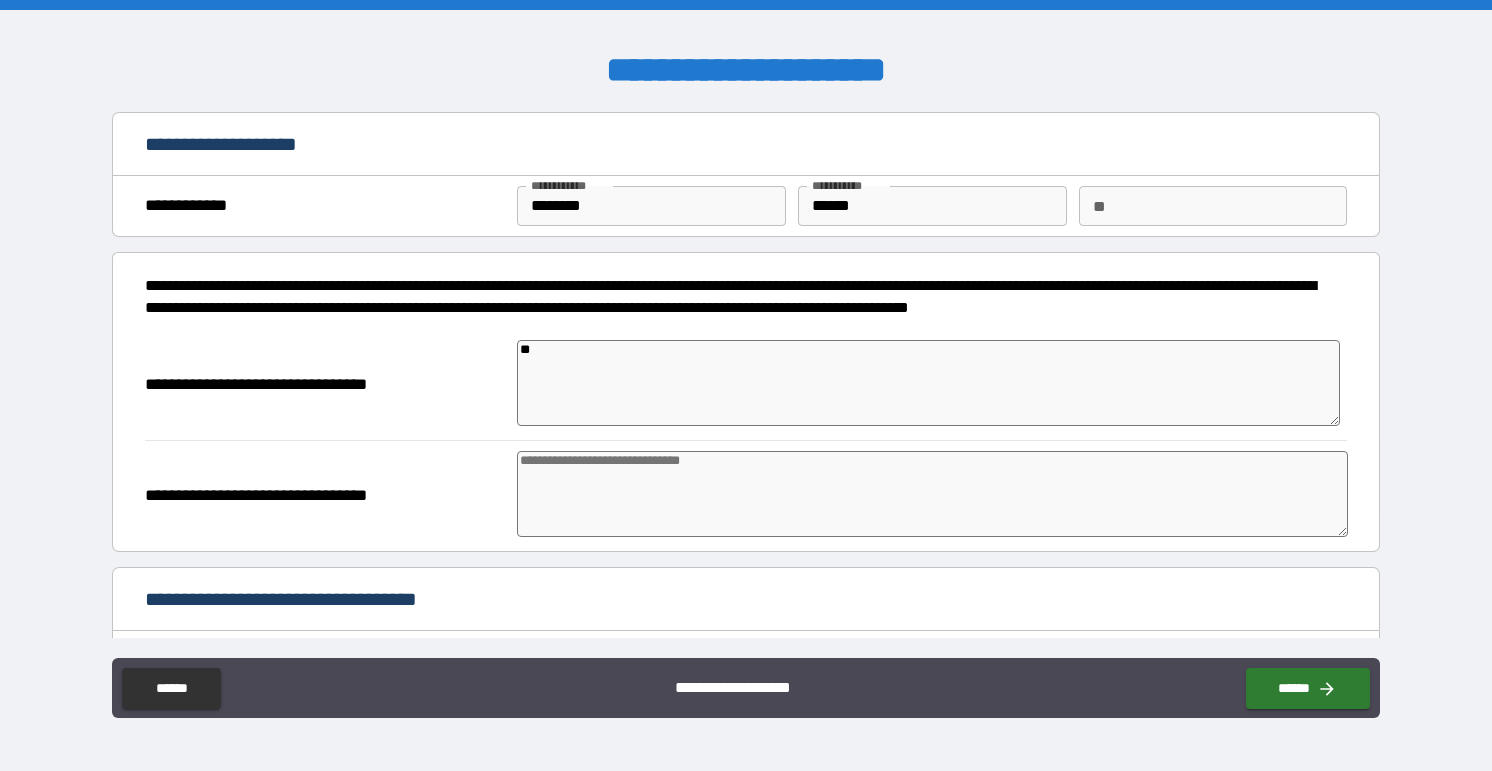 type on "***" 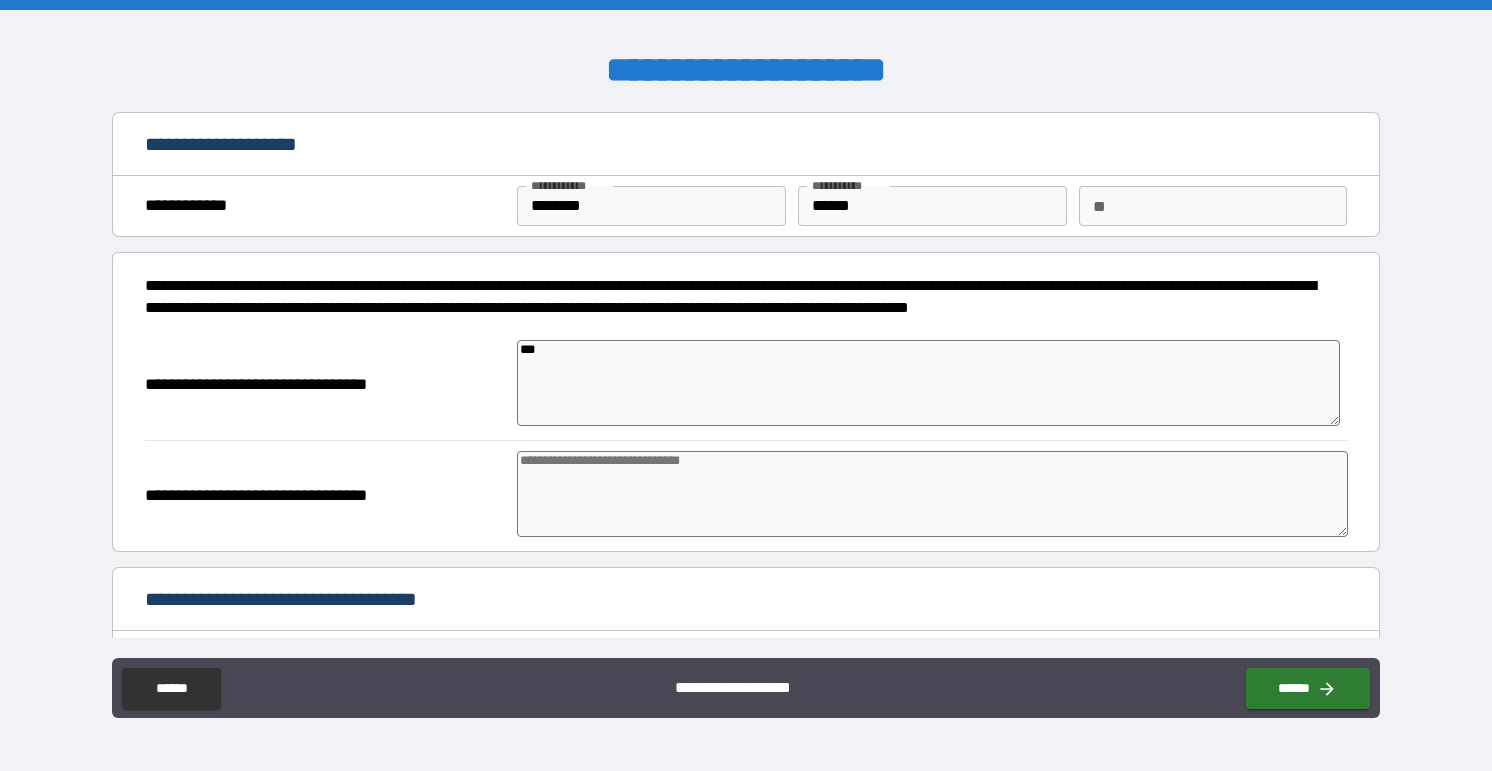 type on "*" 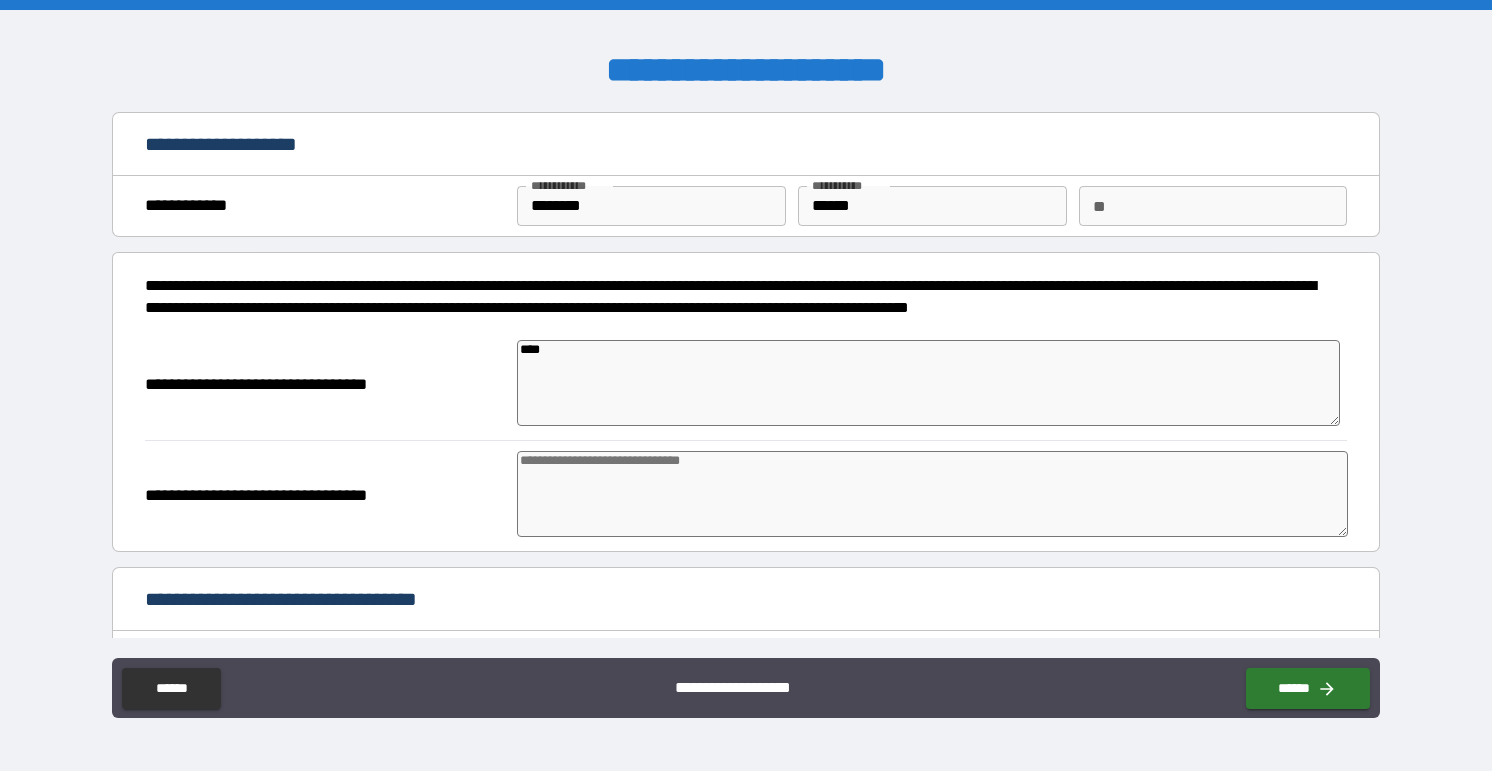 type on "*" 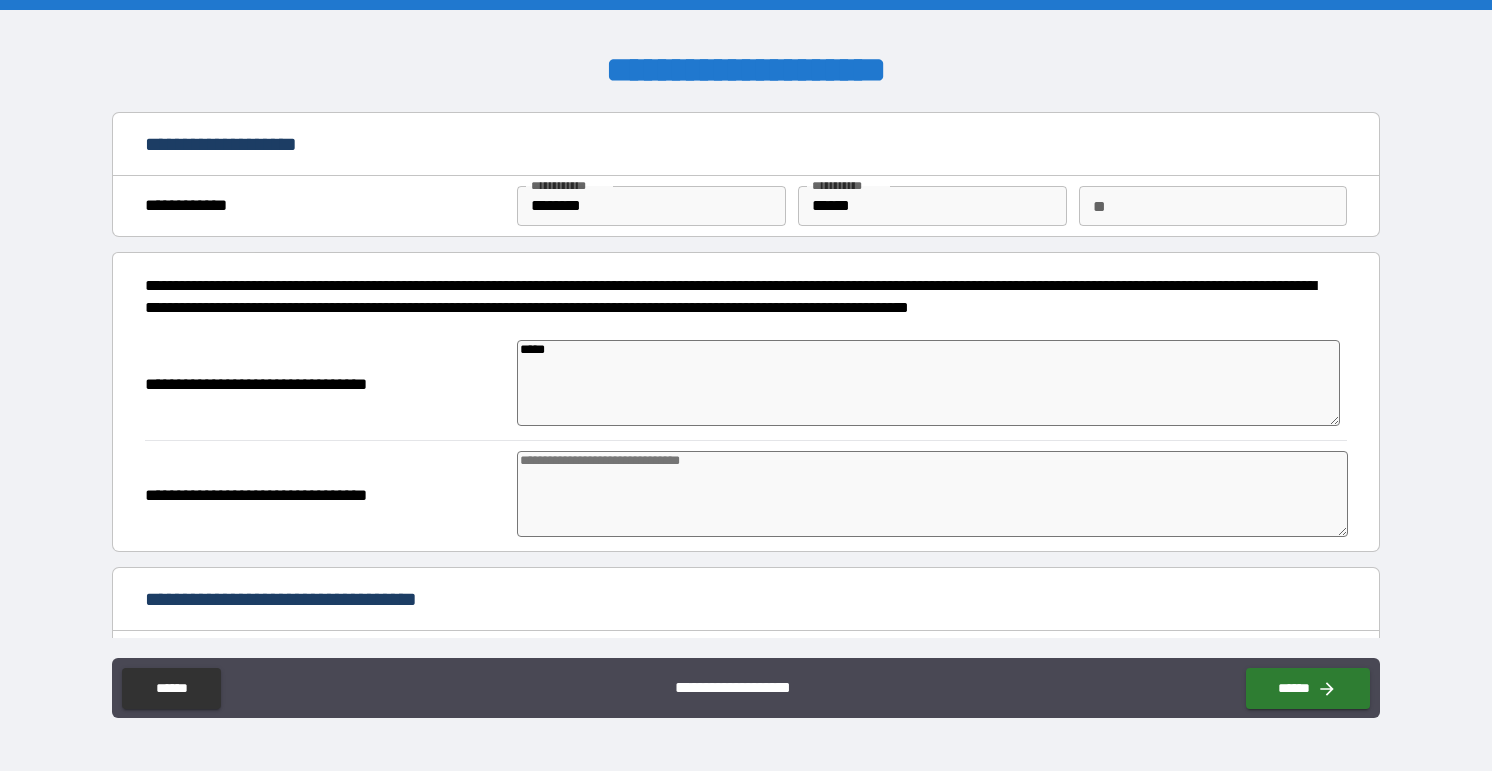 type on "*" 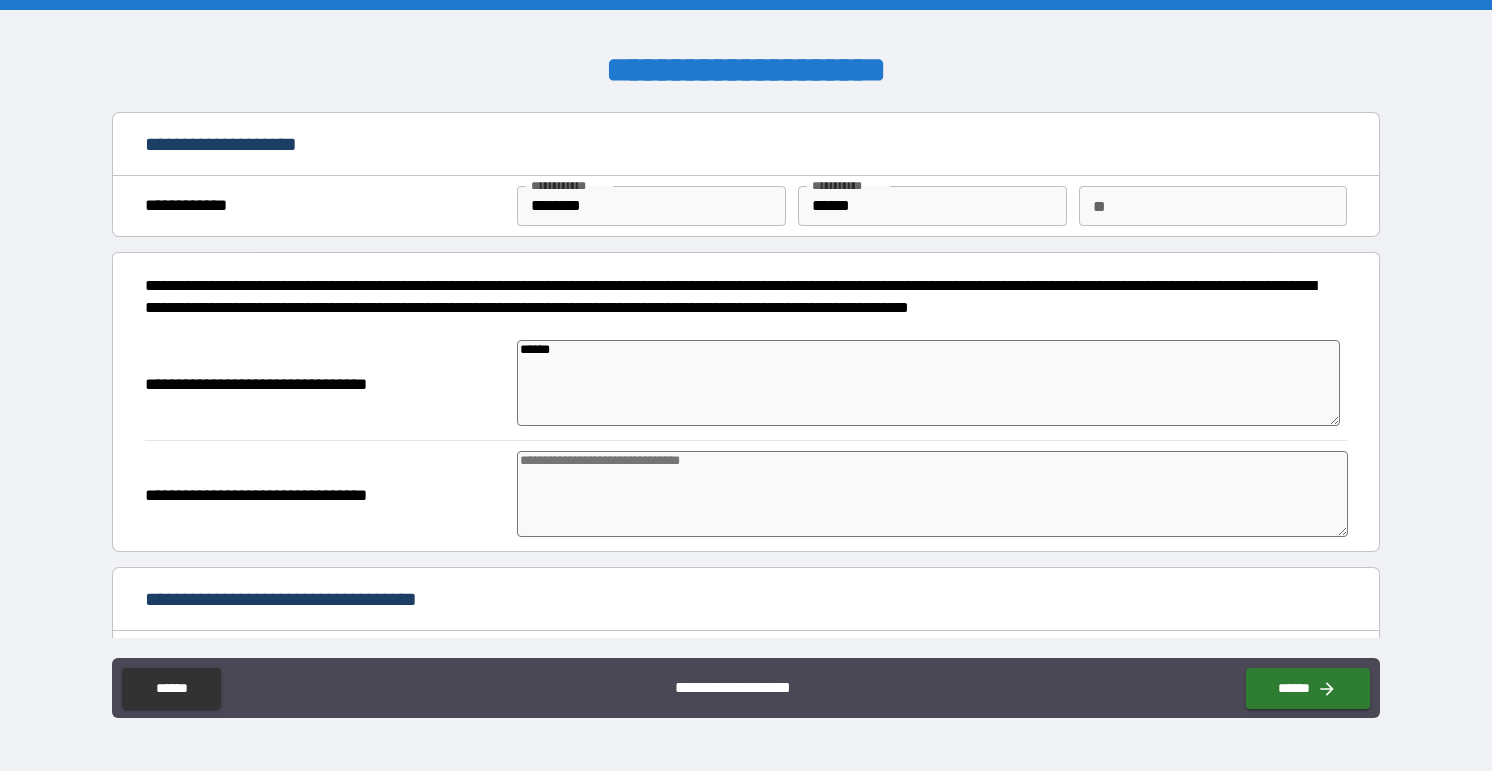 type on "*" 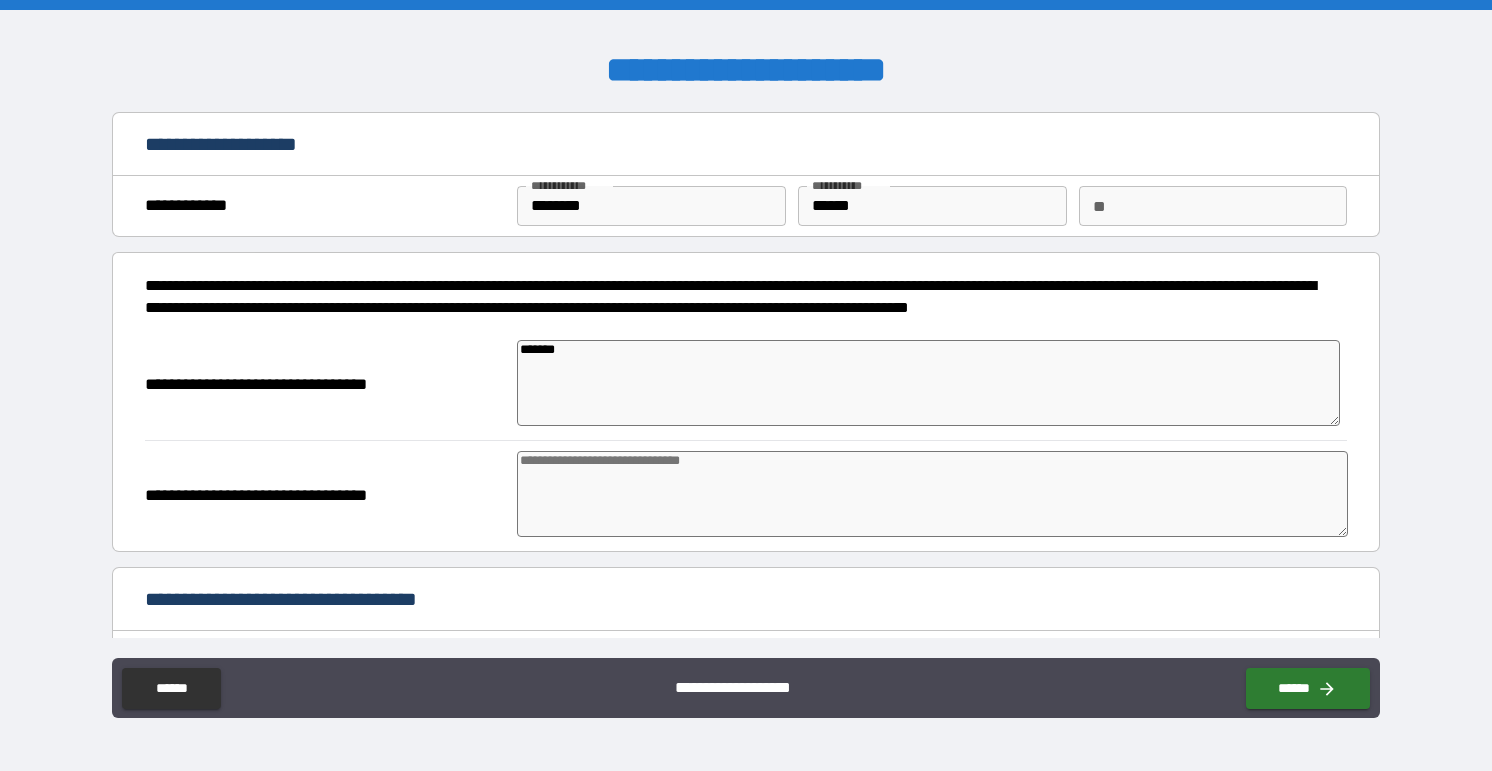 type on "*******" 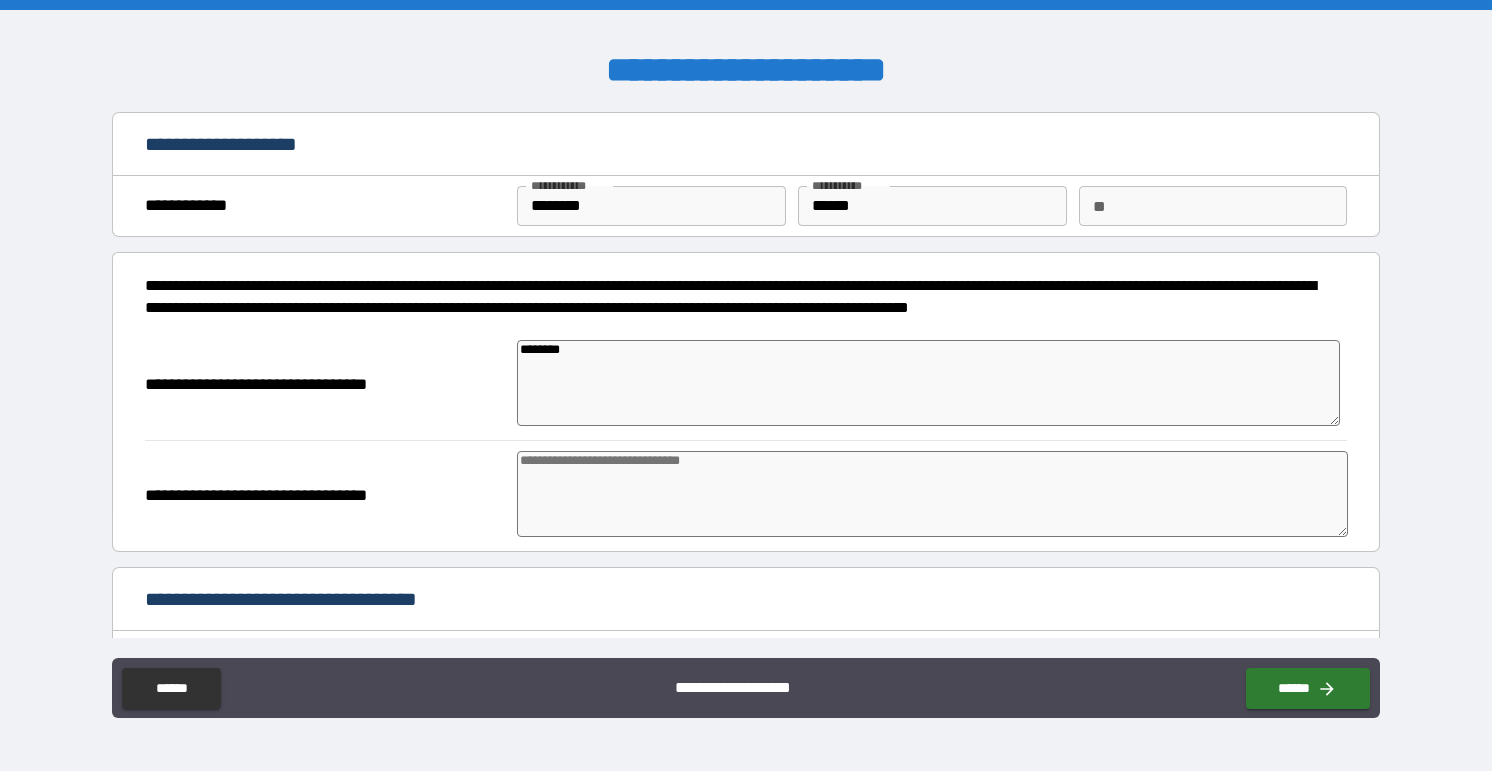 type on "*" 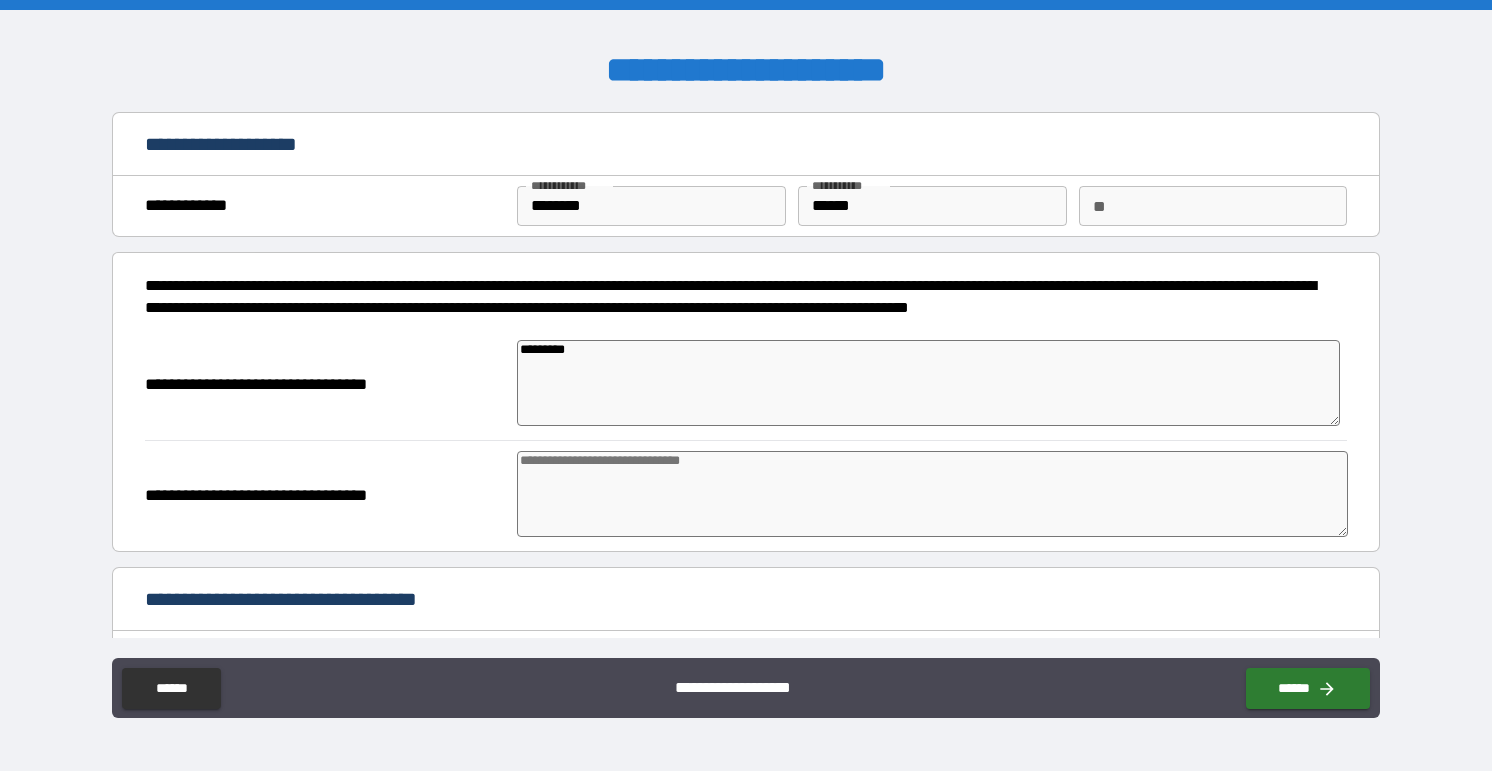 type on "**********" 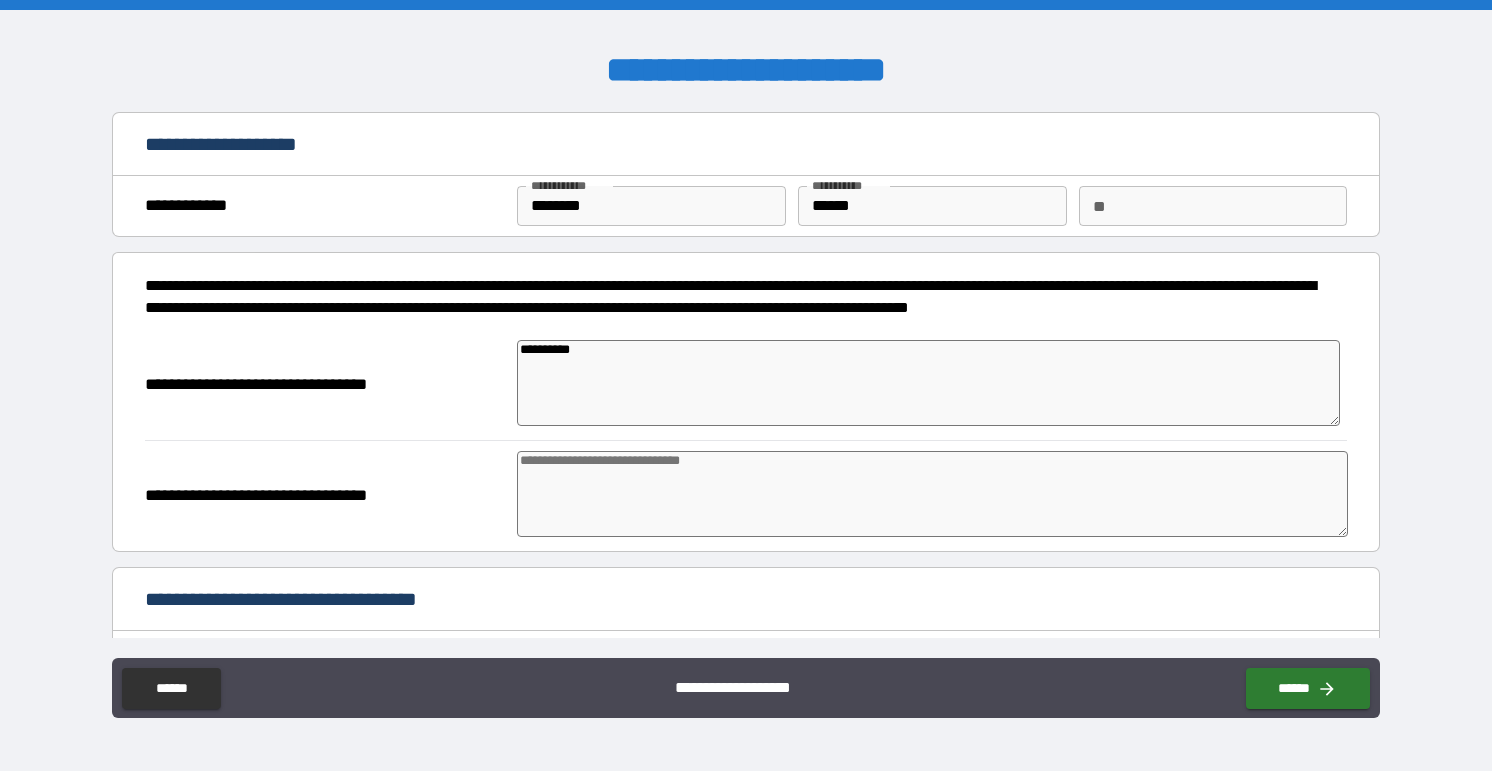 type on "**********" 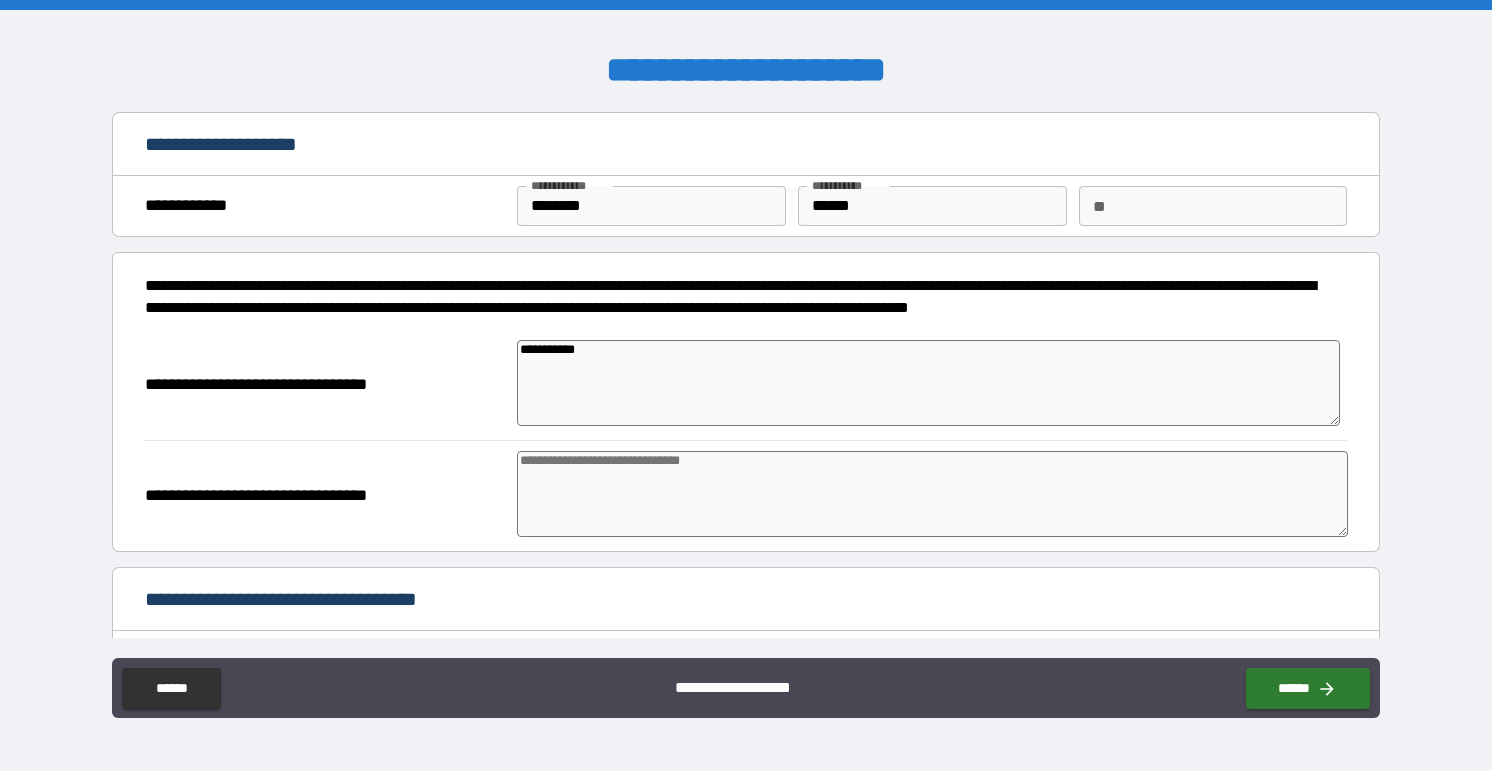 type on "*" 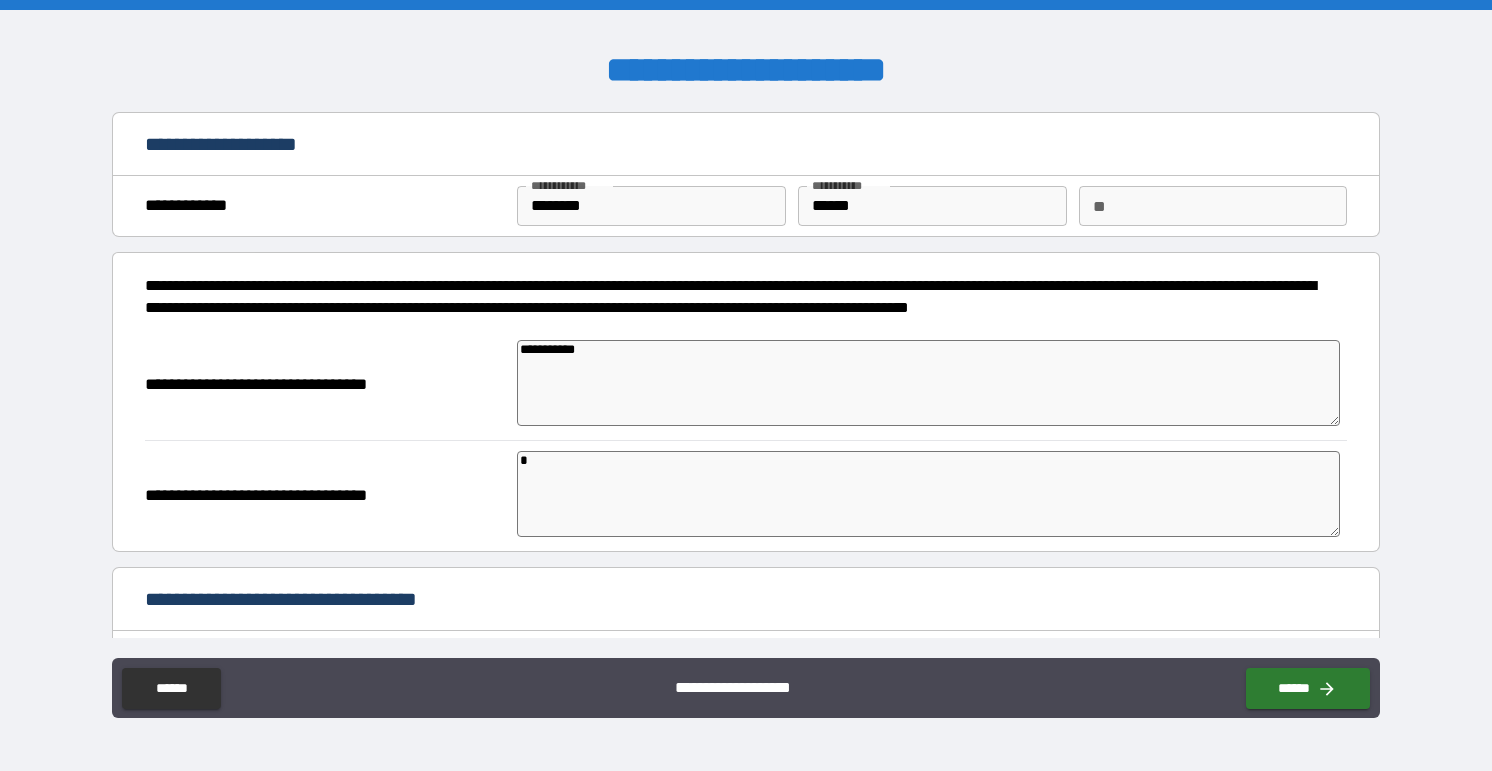 type on "*" 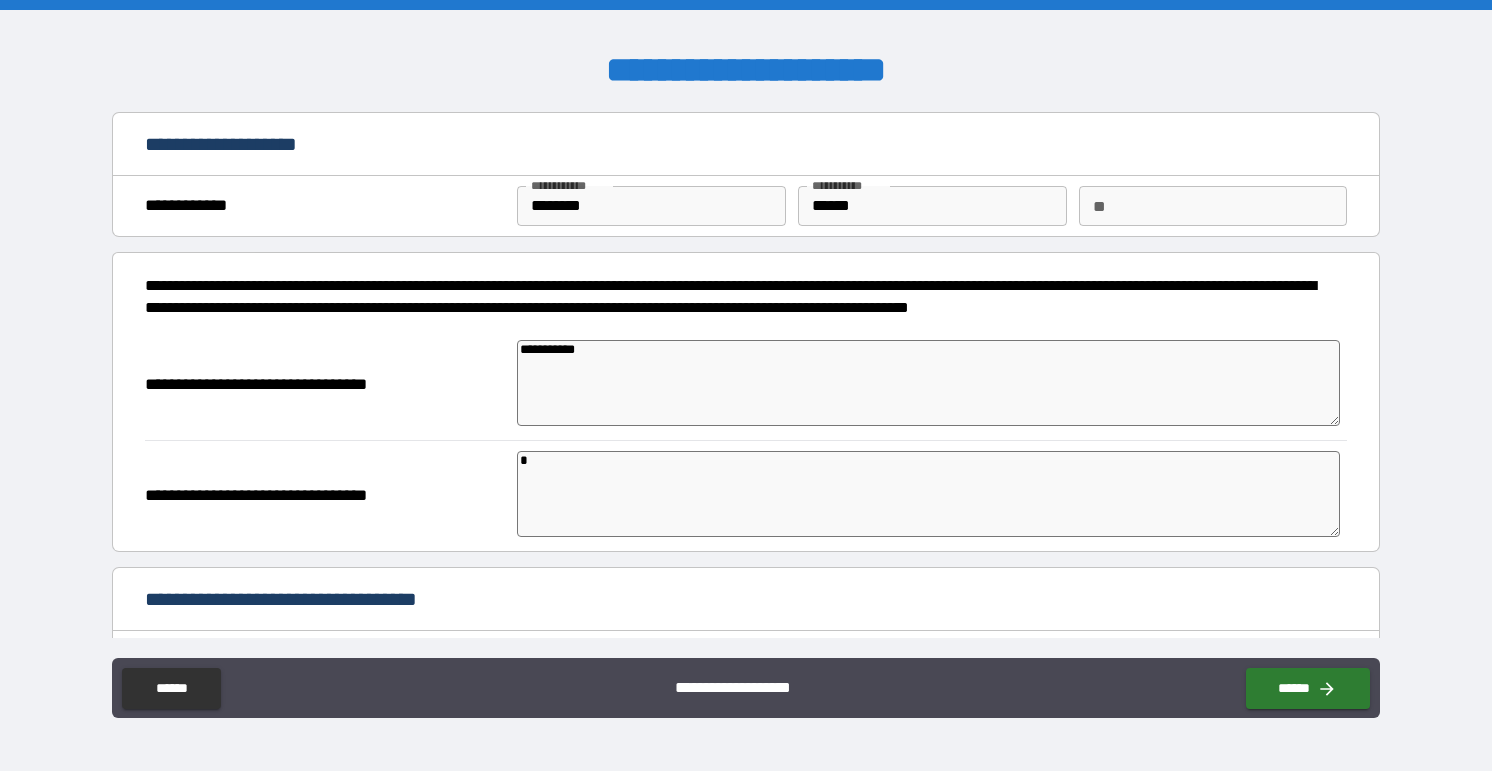 type on "*" 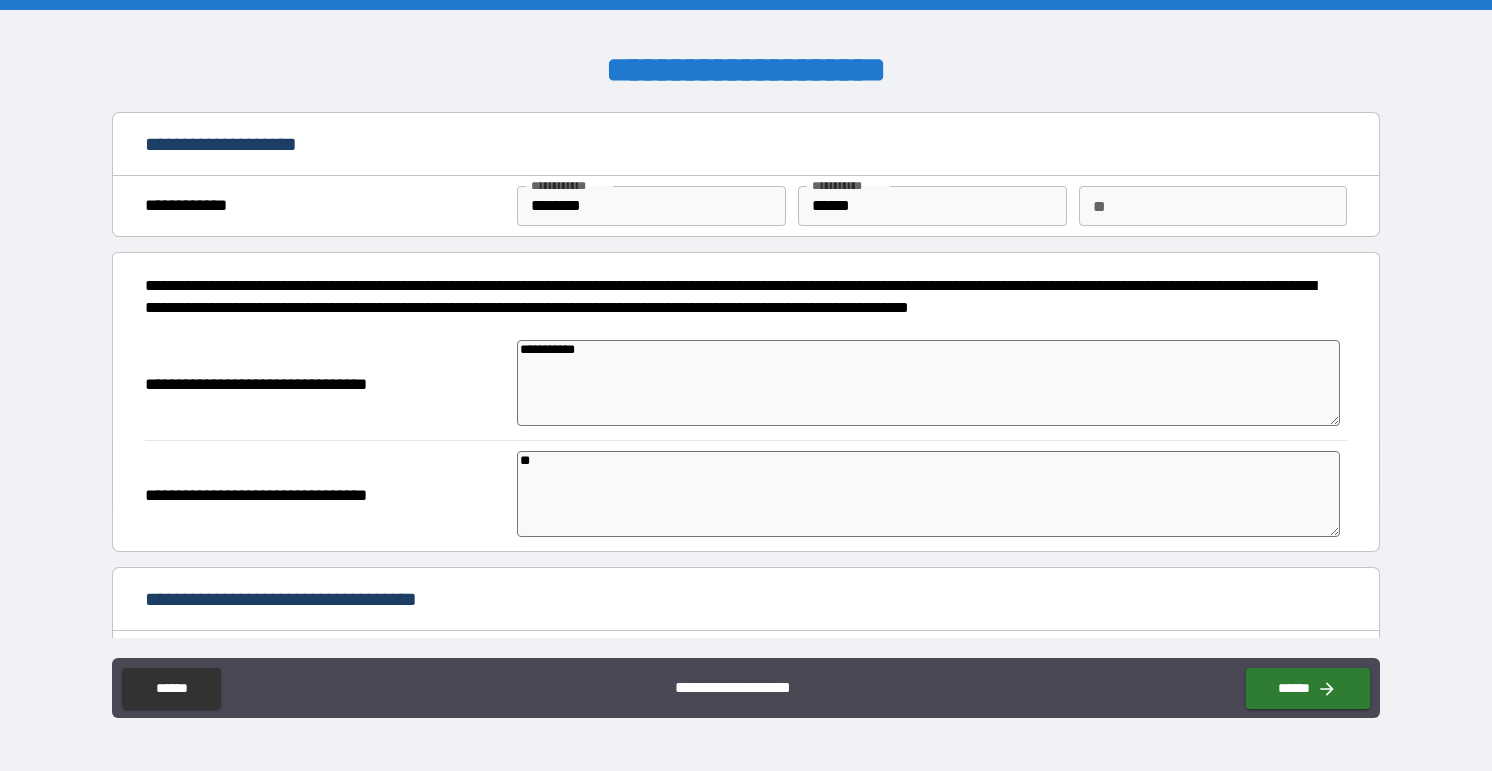 type on "*" 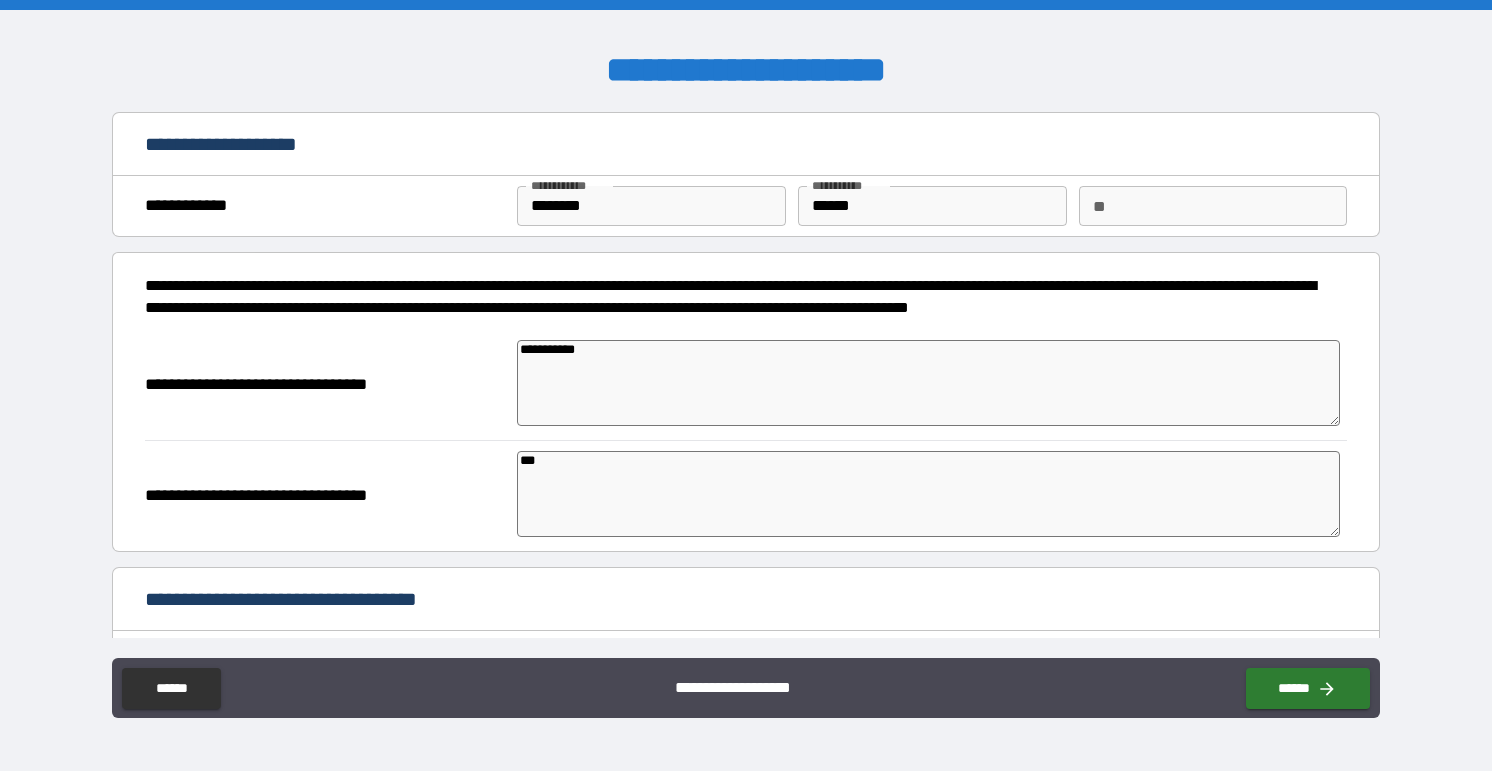 type on "*" 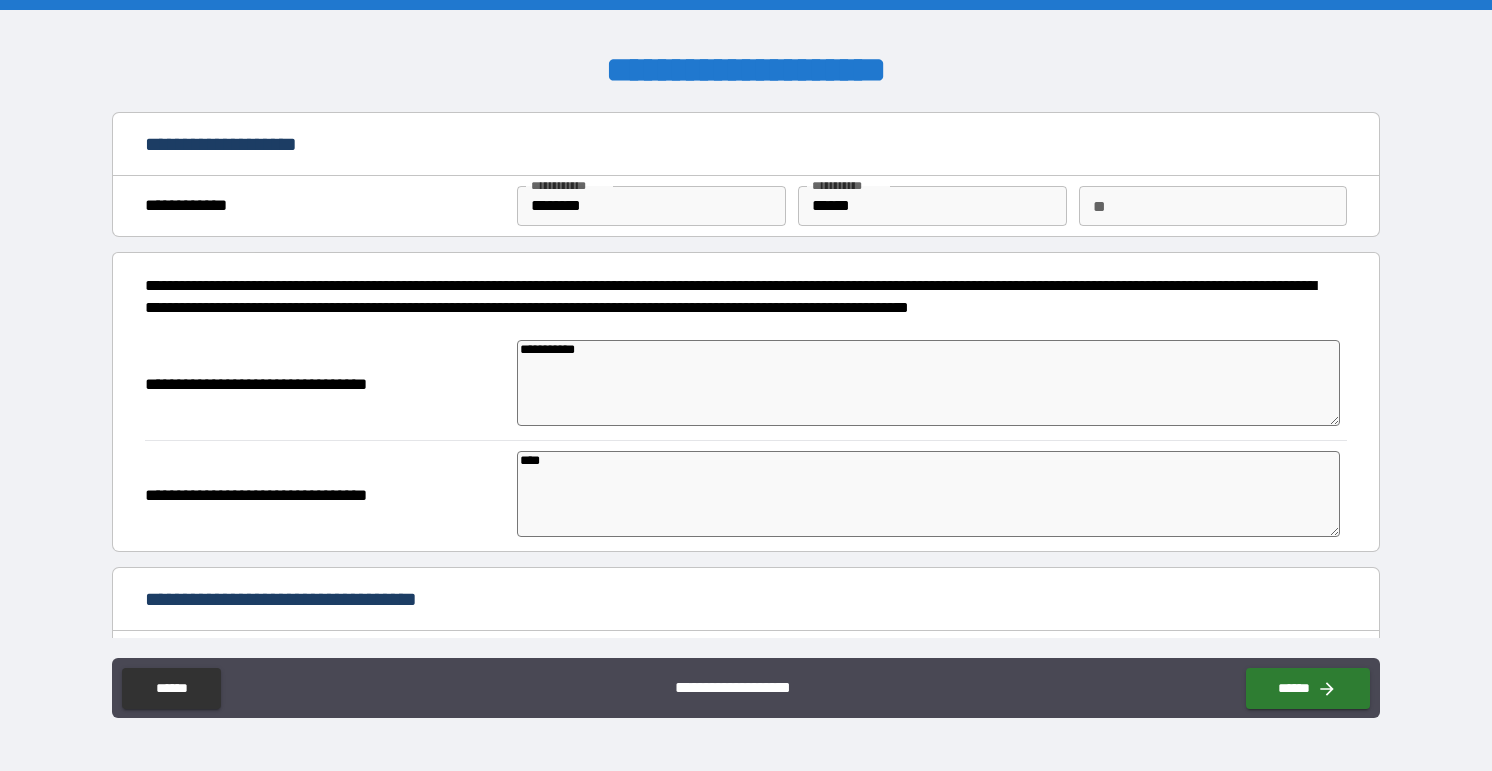 type on "*" 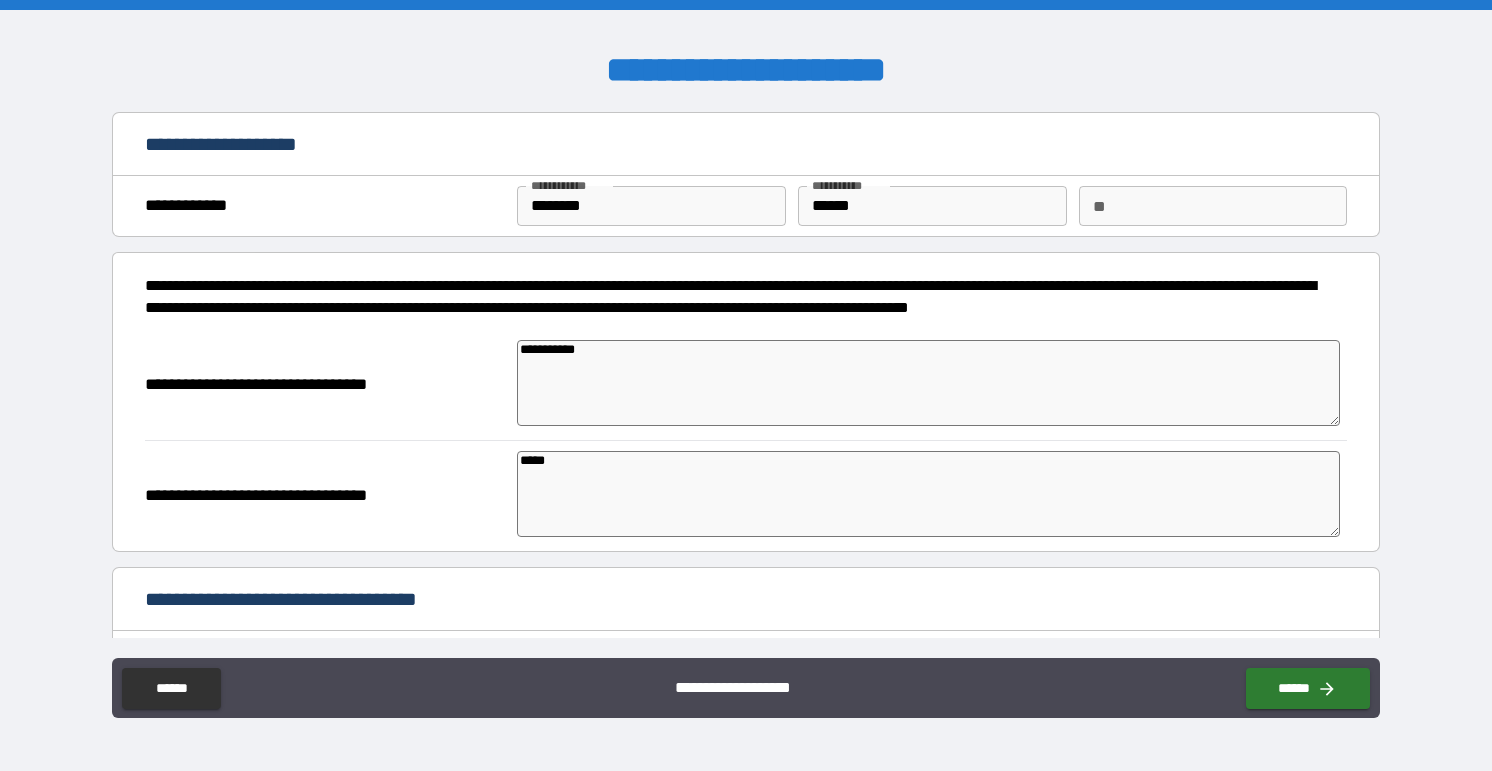 type on "*" 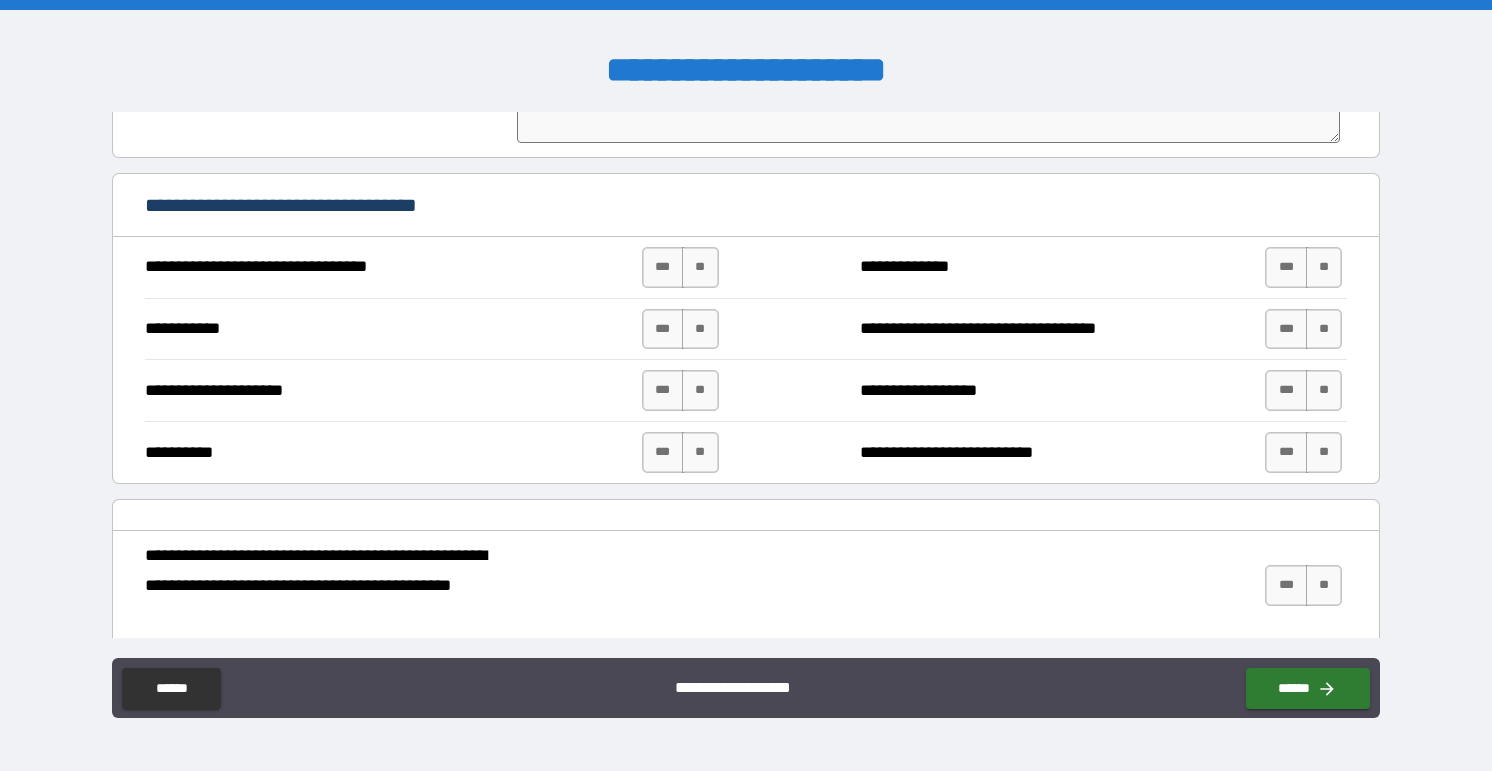 scroll, scrollTop: 396, scrollLeft: 0, axis: vertical 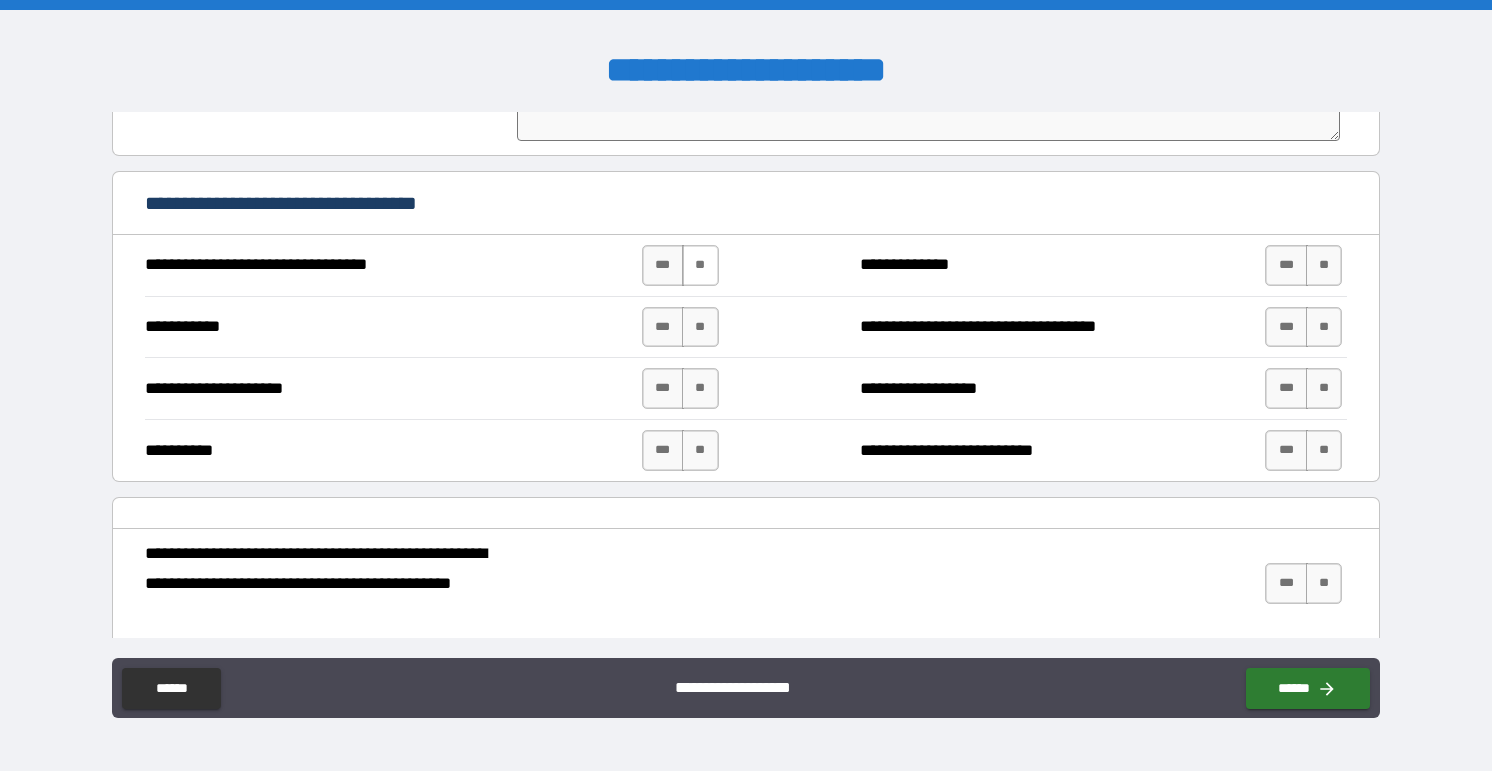 click on "**" at bounding box center (700, 265) 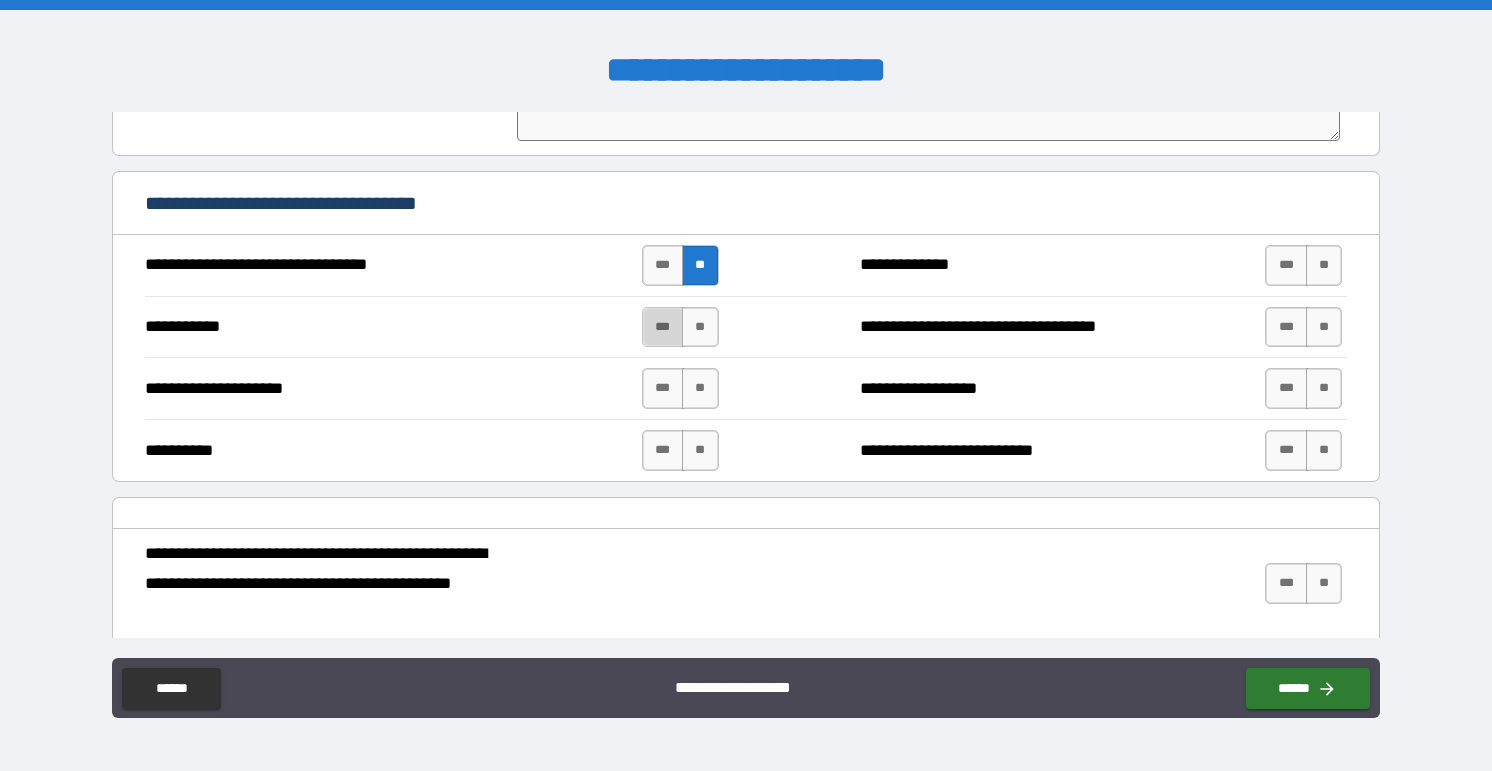 click on "***" at bounding box center (663, 327) 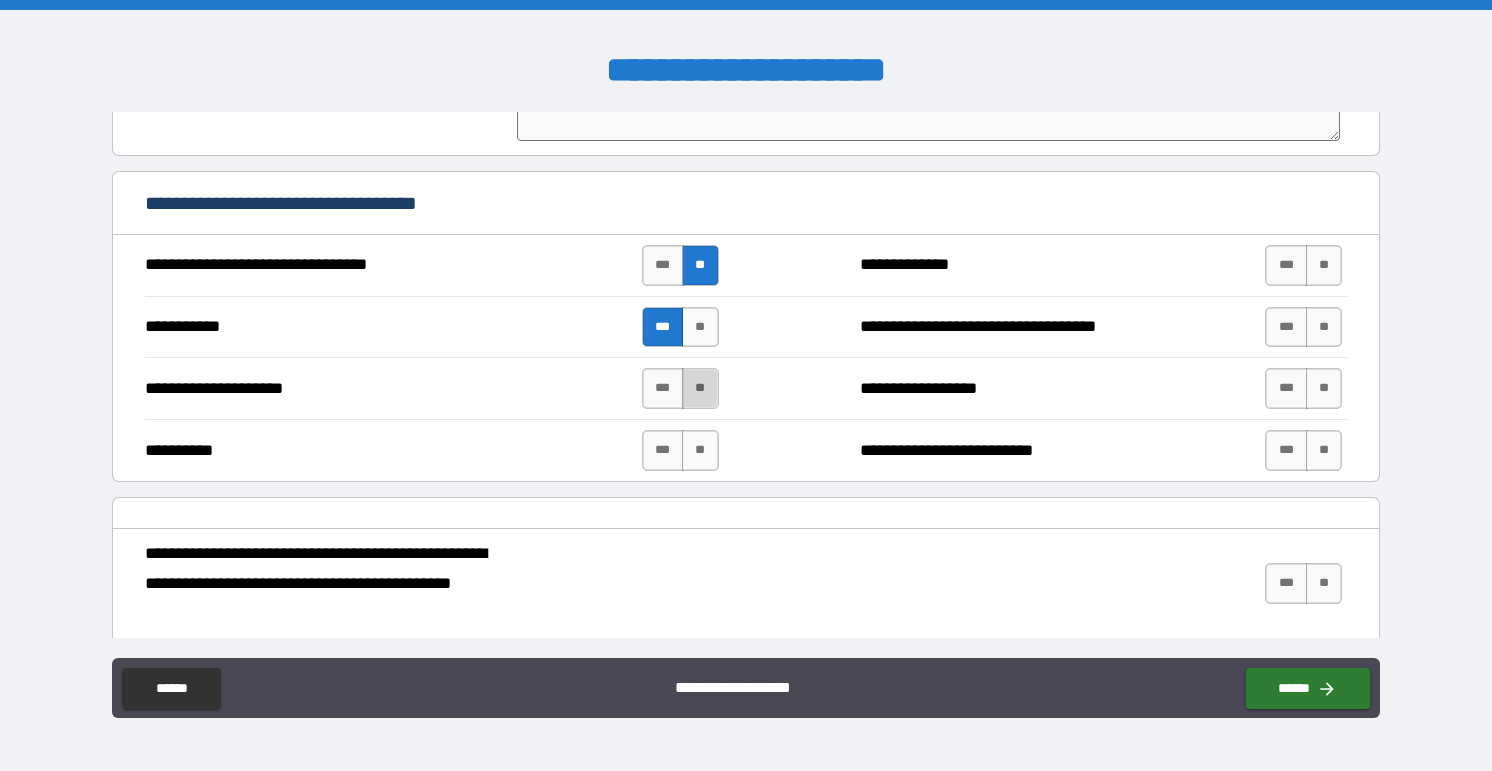 click on "**" at bounding box center [700, 388] 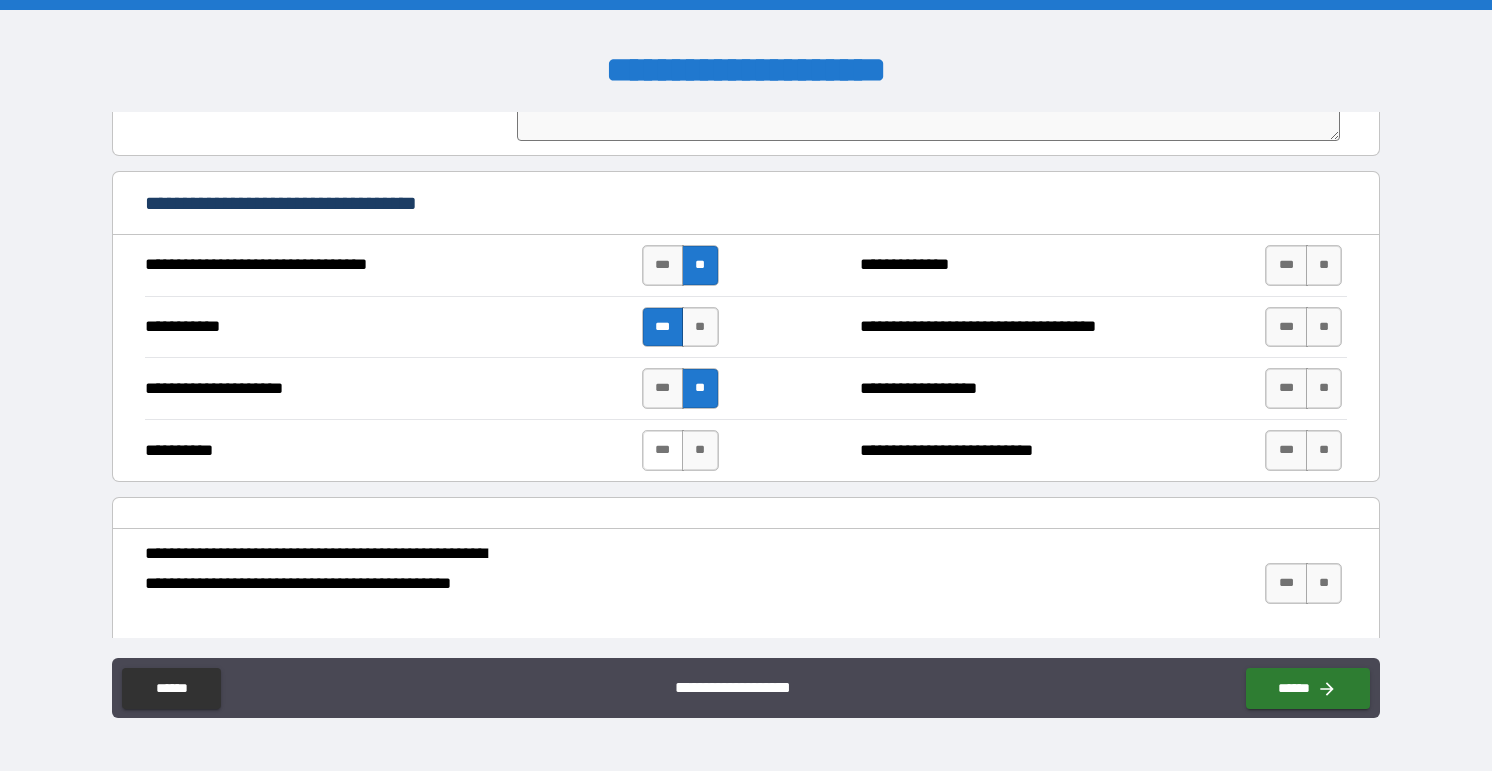 click on "***" at bounding box center [663, 450] 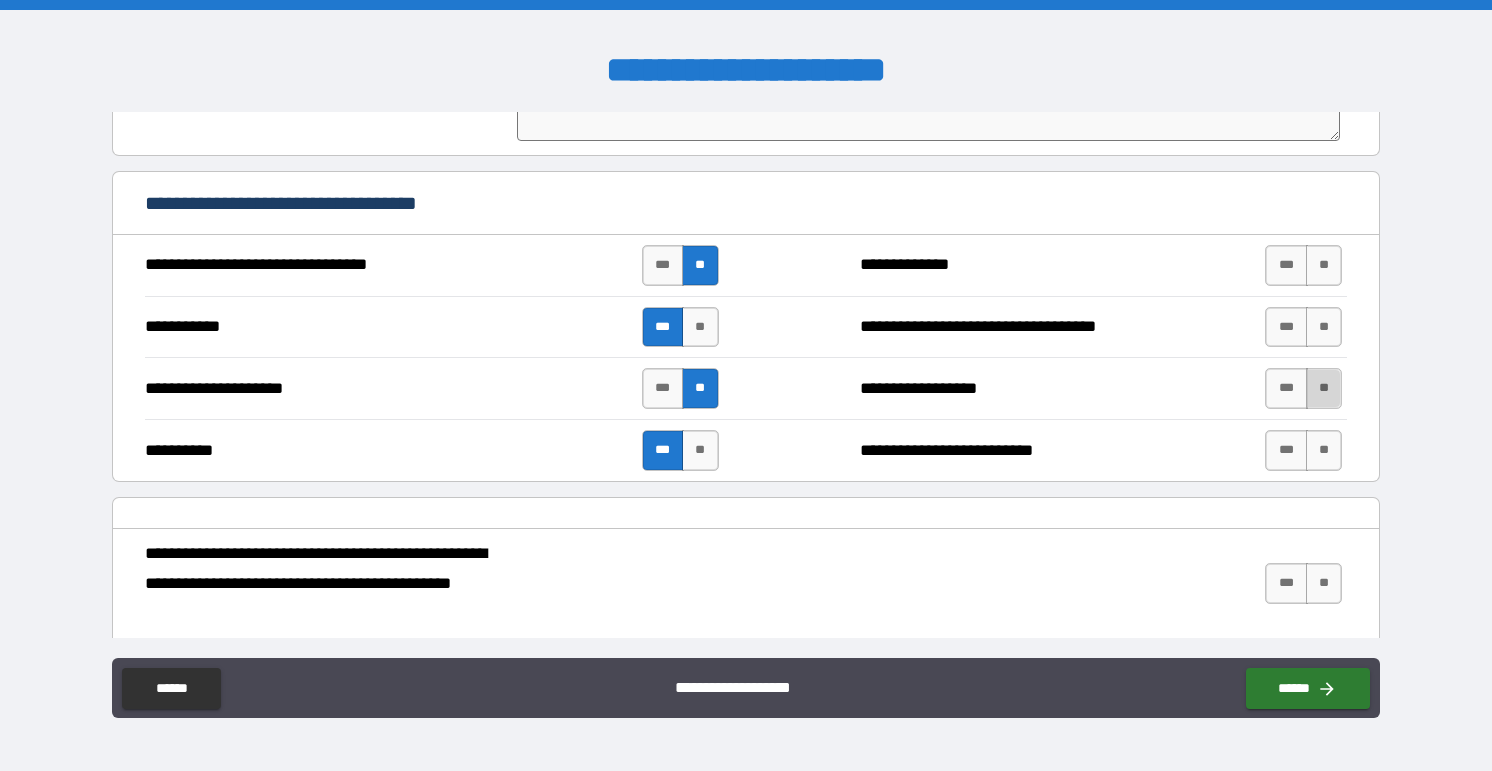 click on "**" at bounding box center [1324, 388] 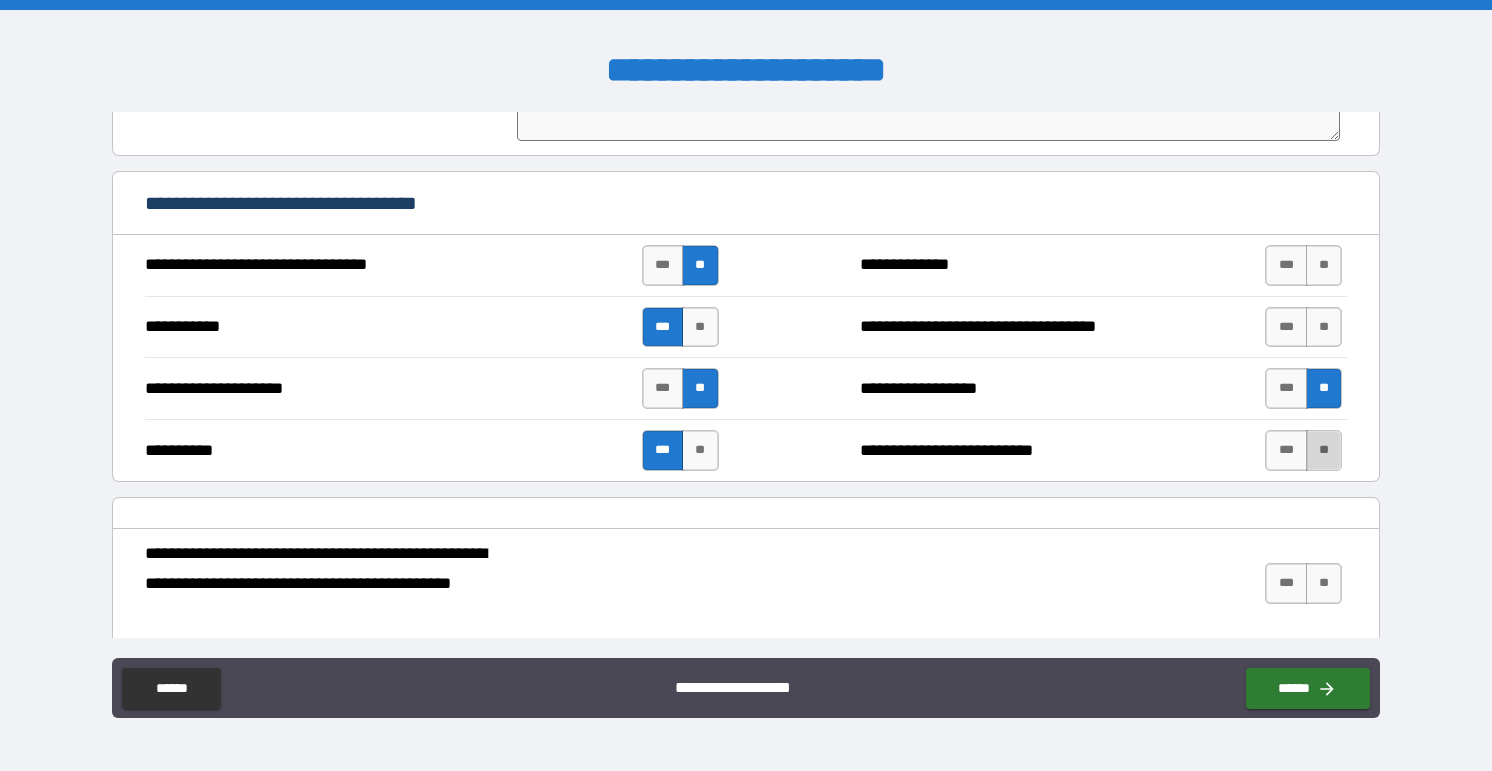 click on "**" at bounding box center [1324, 450] 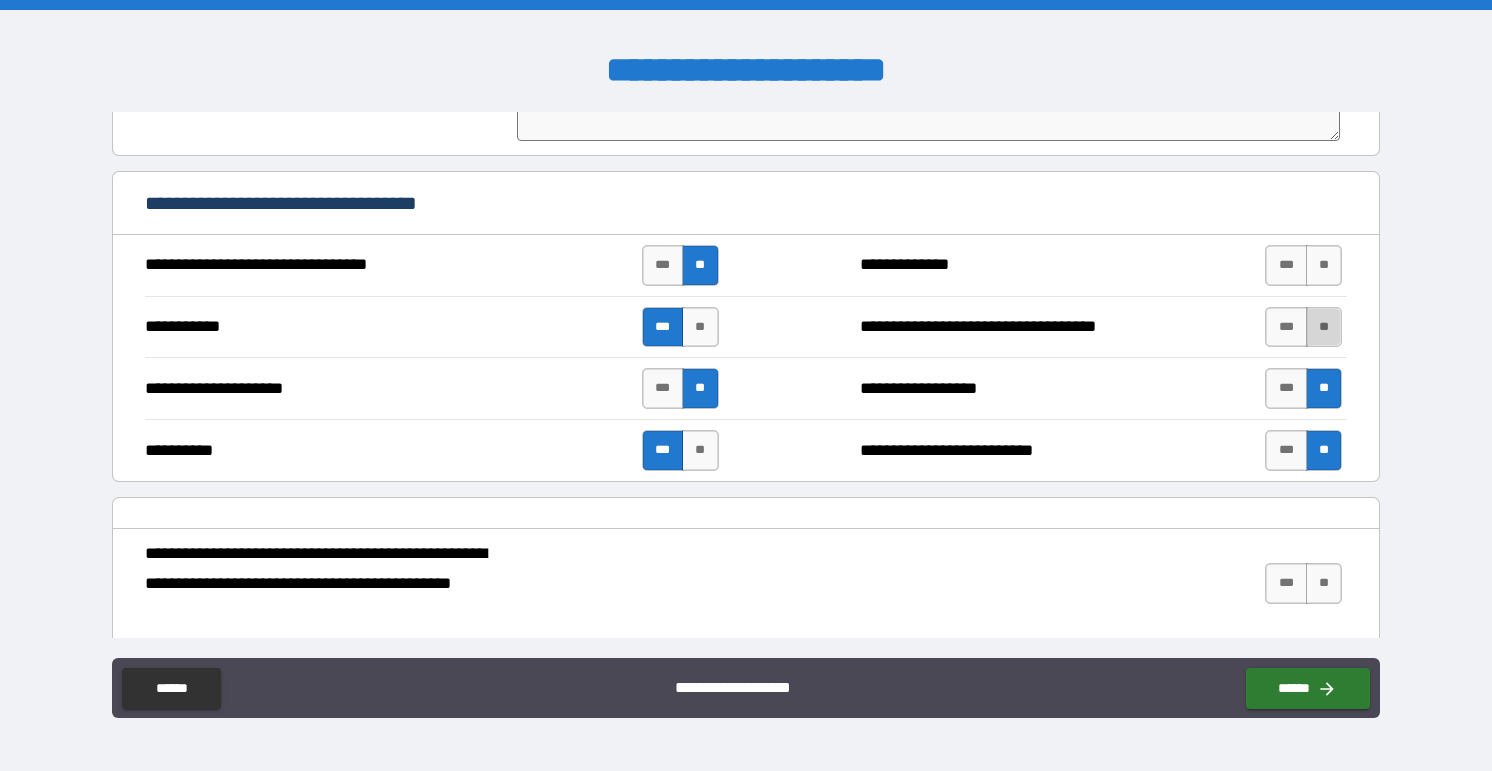 click on "**" at bounding box center [1324, 327] 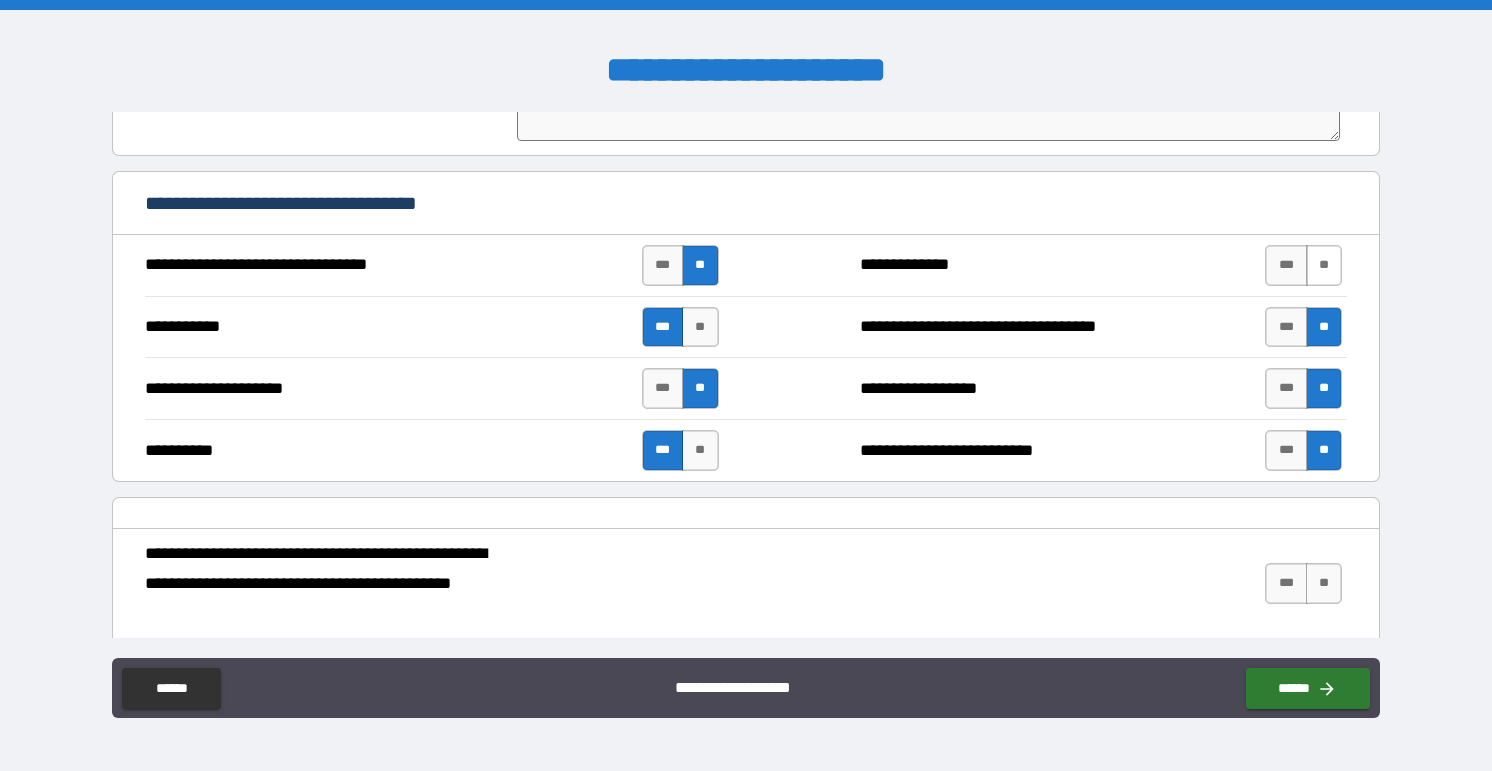 click on "**" at bounding box center (1324, 265) 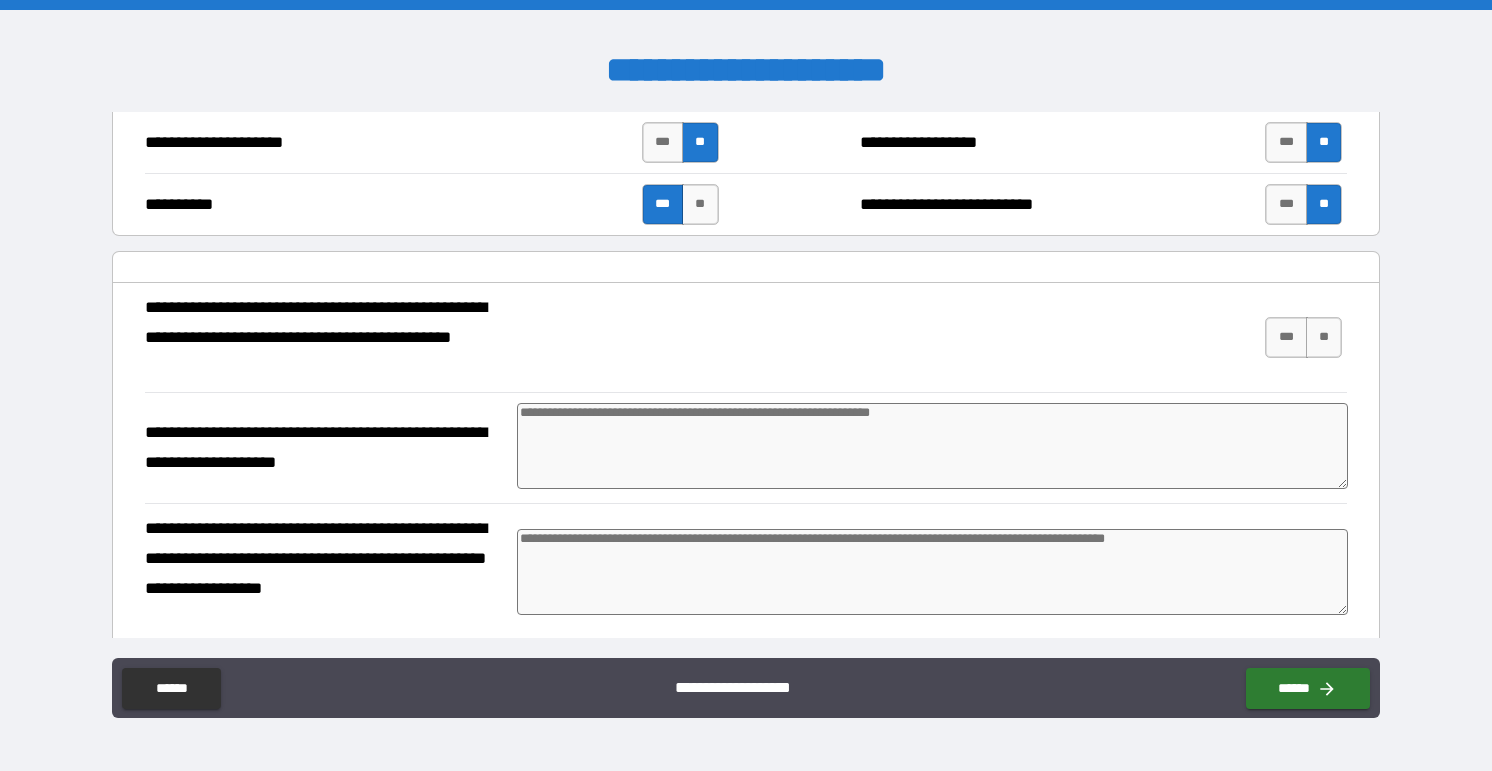 scroll, scrollTop: 643, scrollLeft: 0, axis: vertical 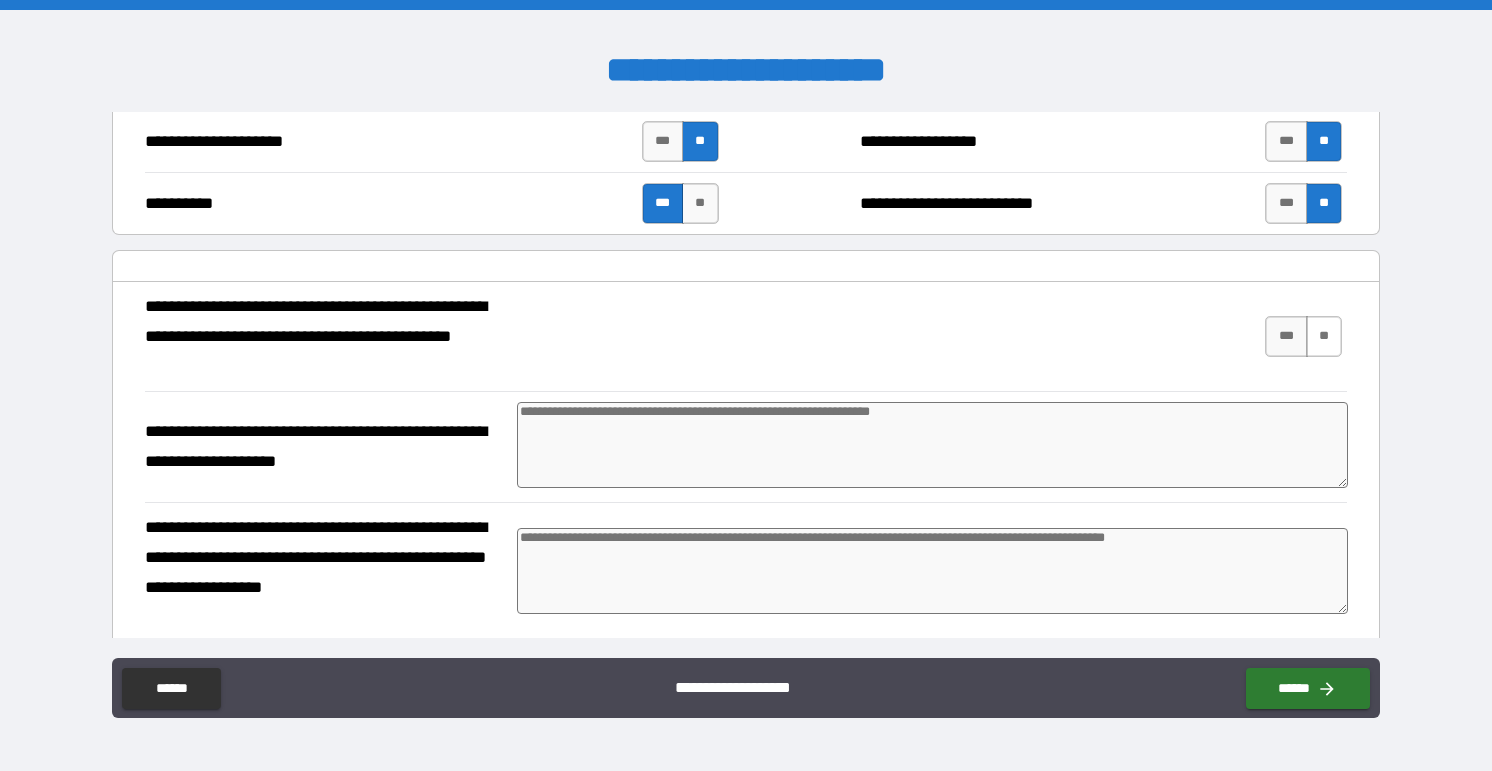 click on "**" at bounding box center (1324, 336) 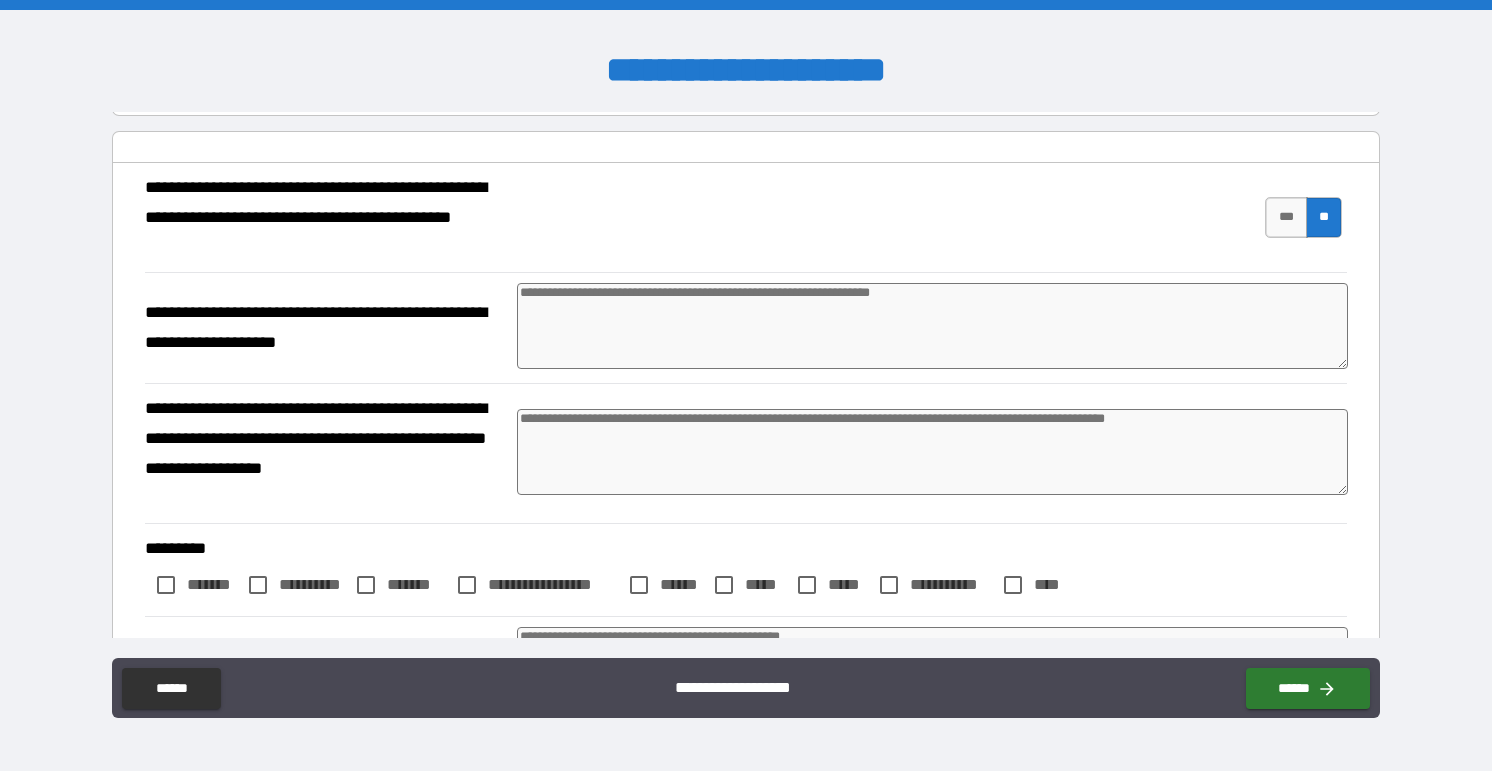 scroll, scrollTop: 763, scrollLeft: 0, axis: vertical 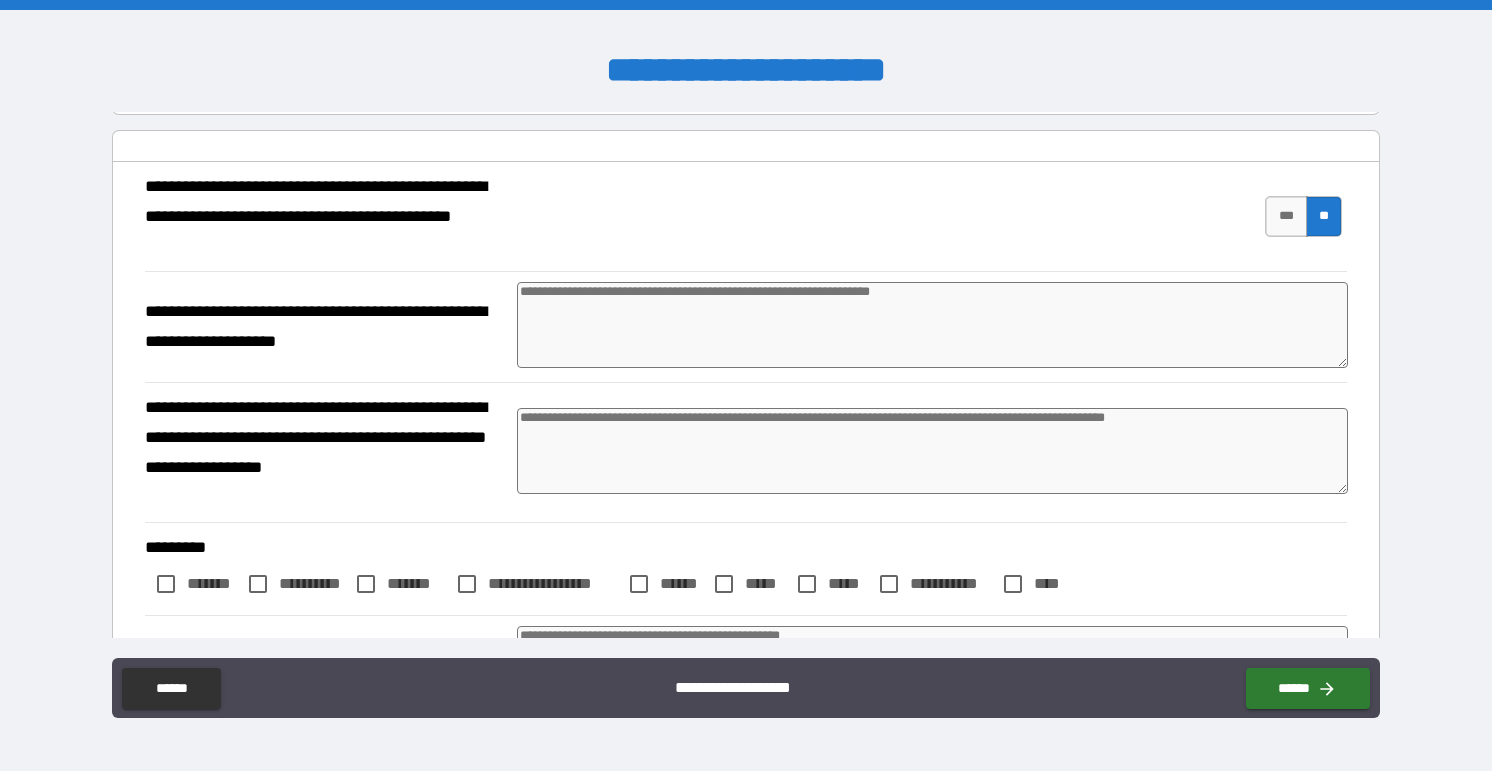 click at bounding box center (932, 325) 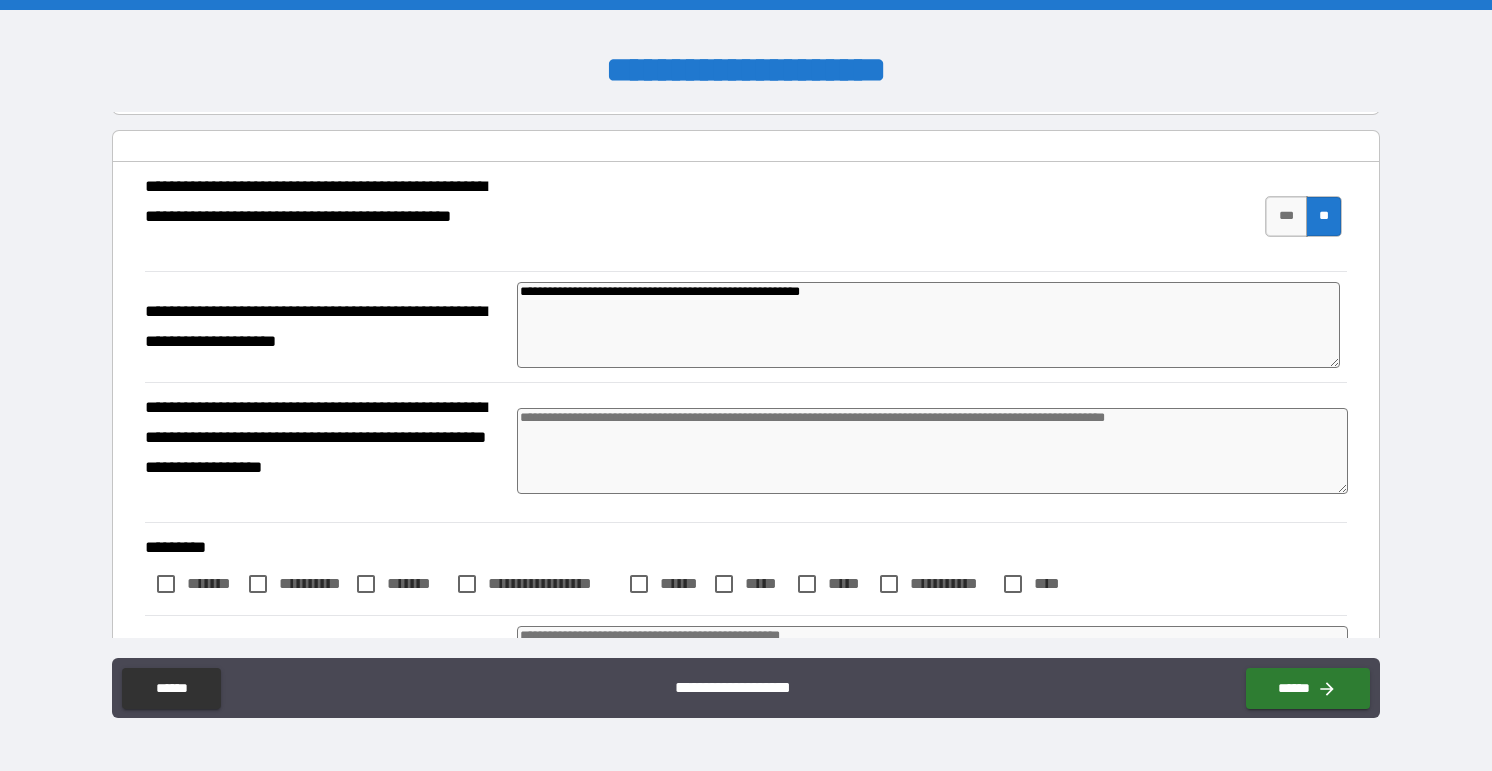 click on "**********" at bounding box center (928, 325) 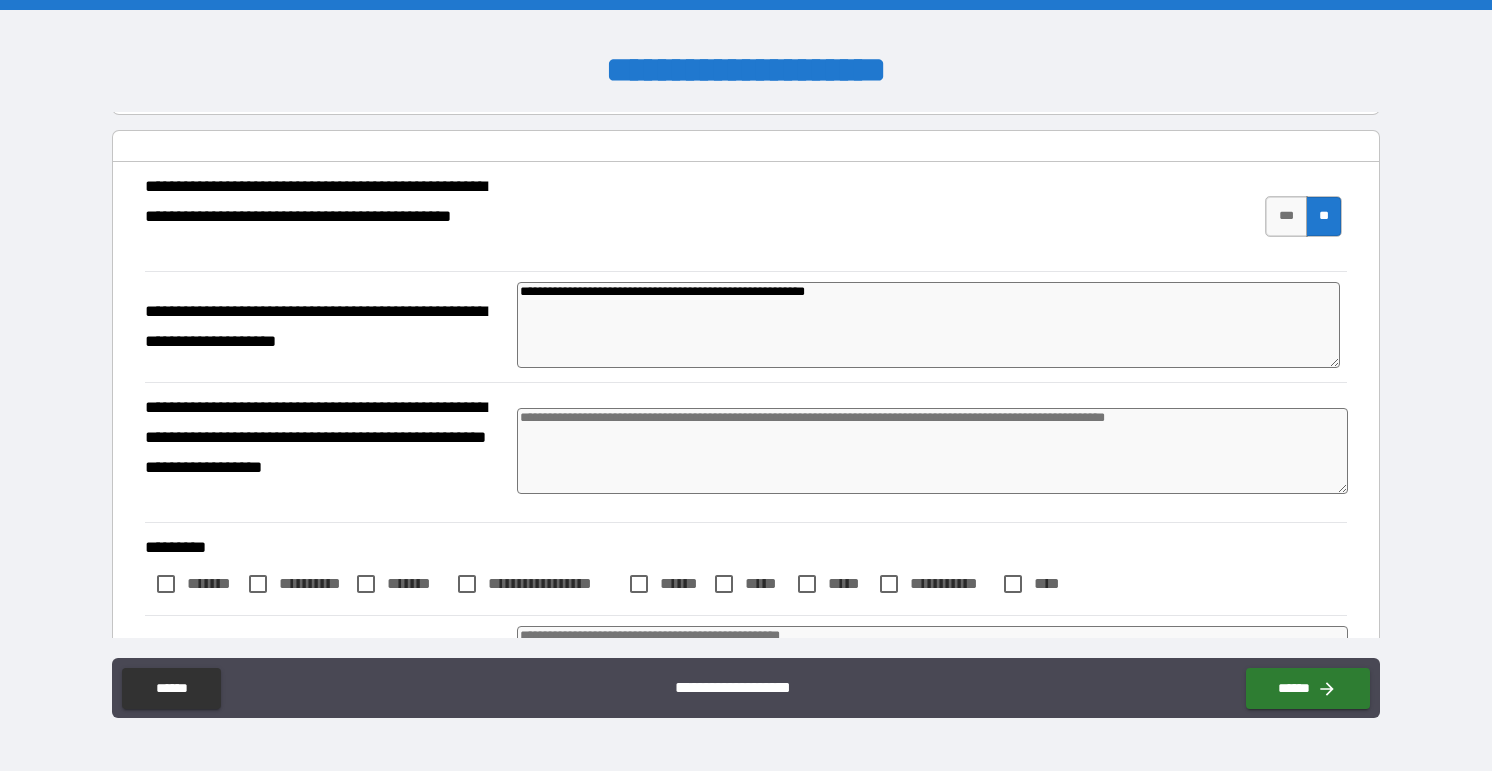 click on "**********" at bounding box center [928, 325] 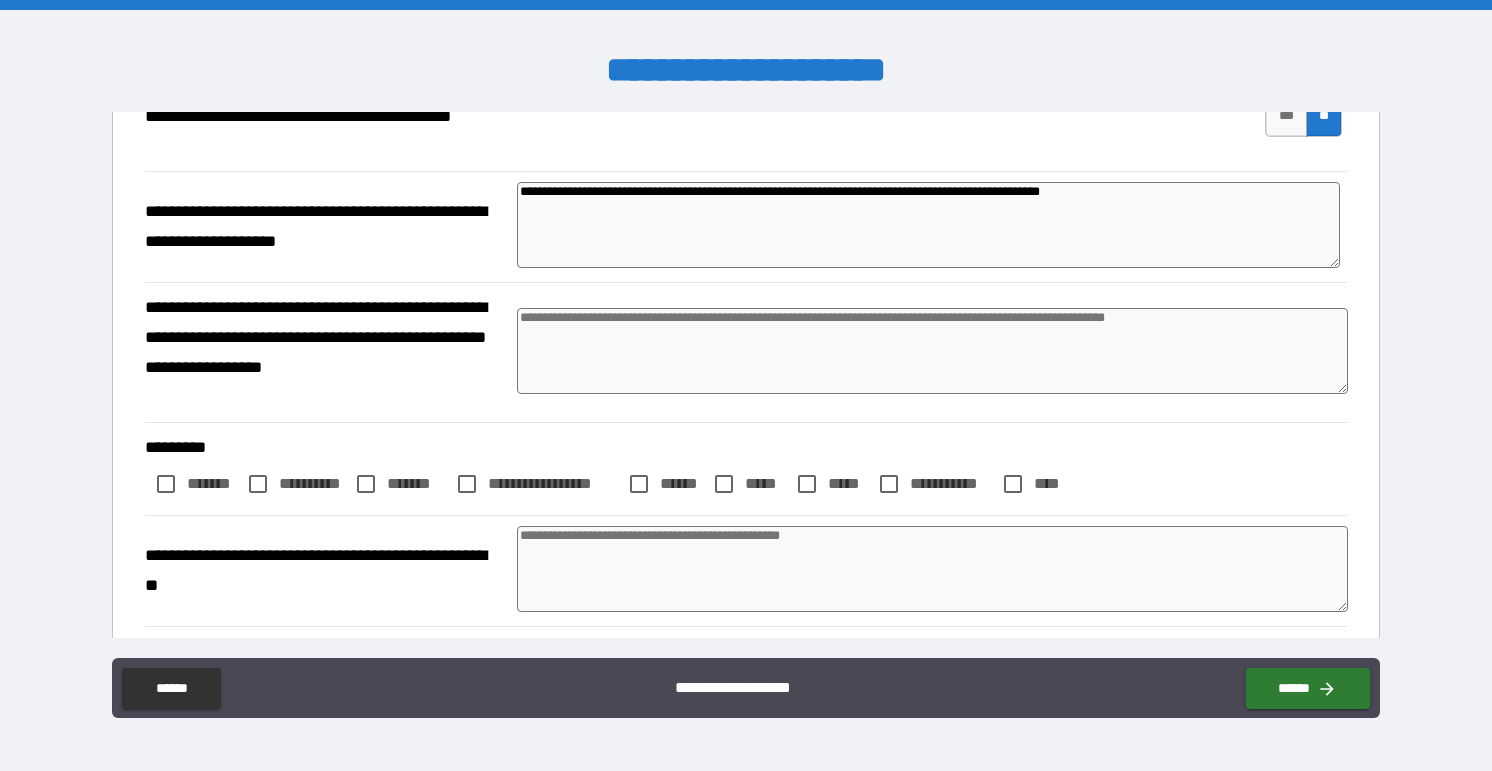 scroll, scrollTop: 869, scrollLeft: 0, axis: vertical 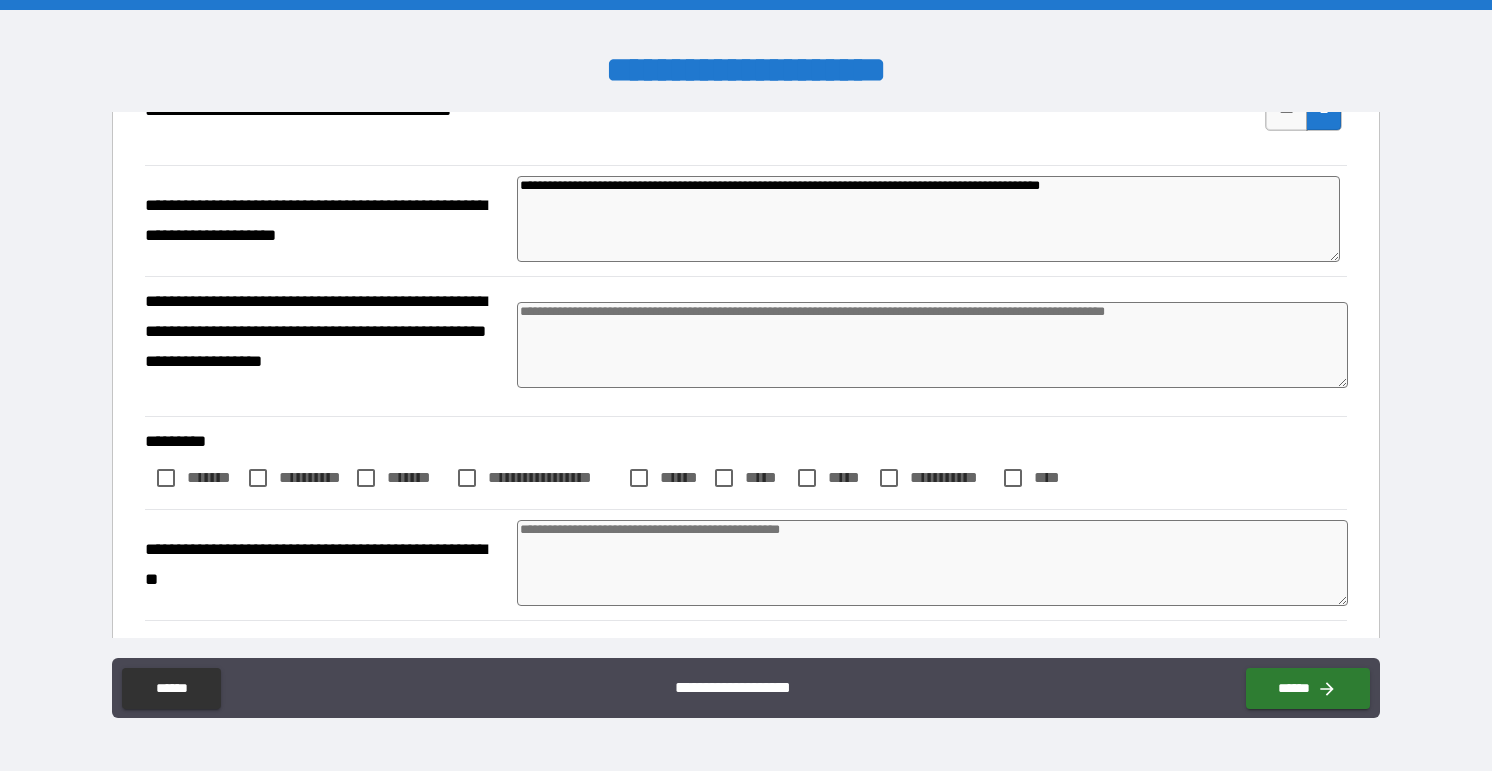 click at bounding box center [932, 345] 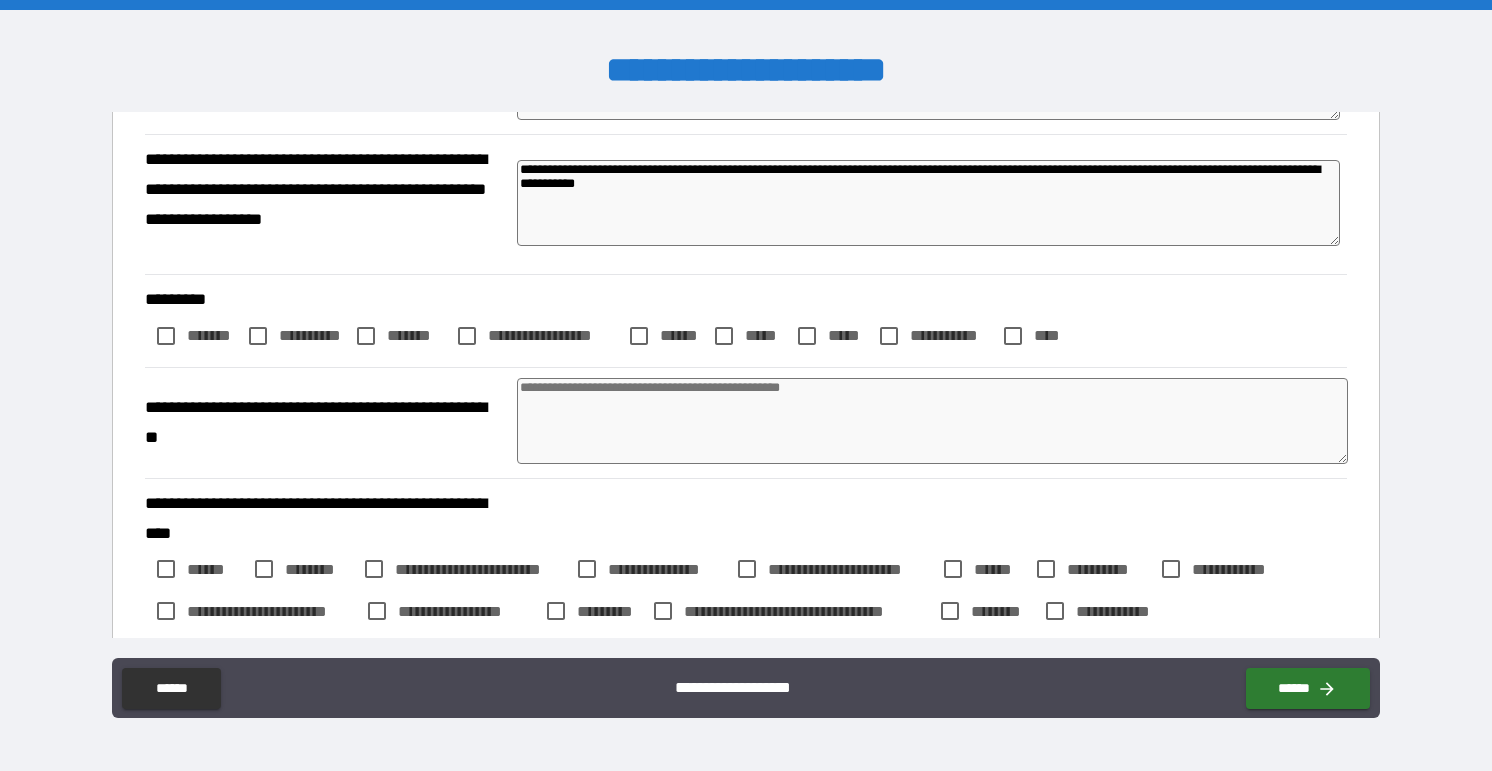 scroll, scrollTop: 1015, scrollLeft: 0, axis: vertical 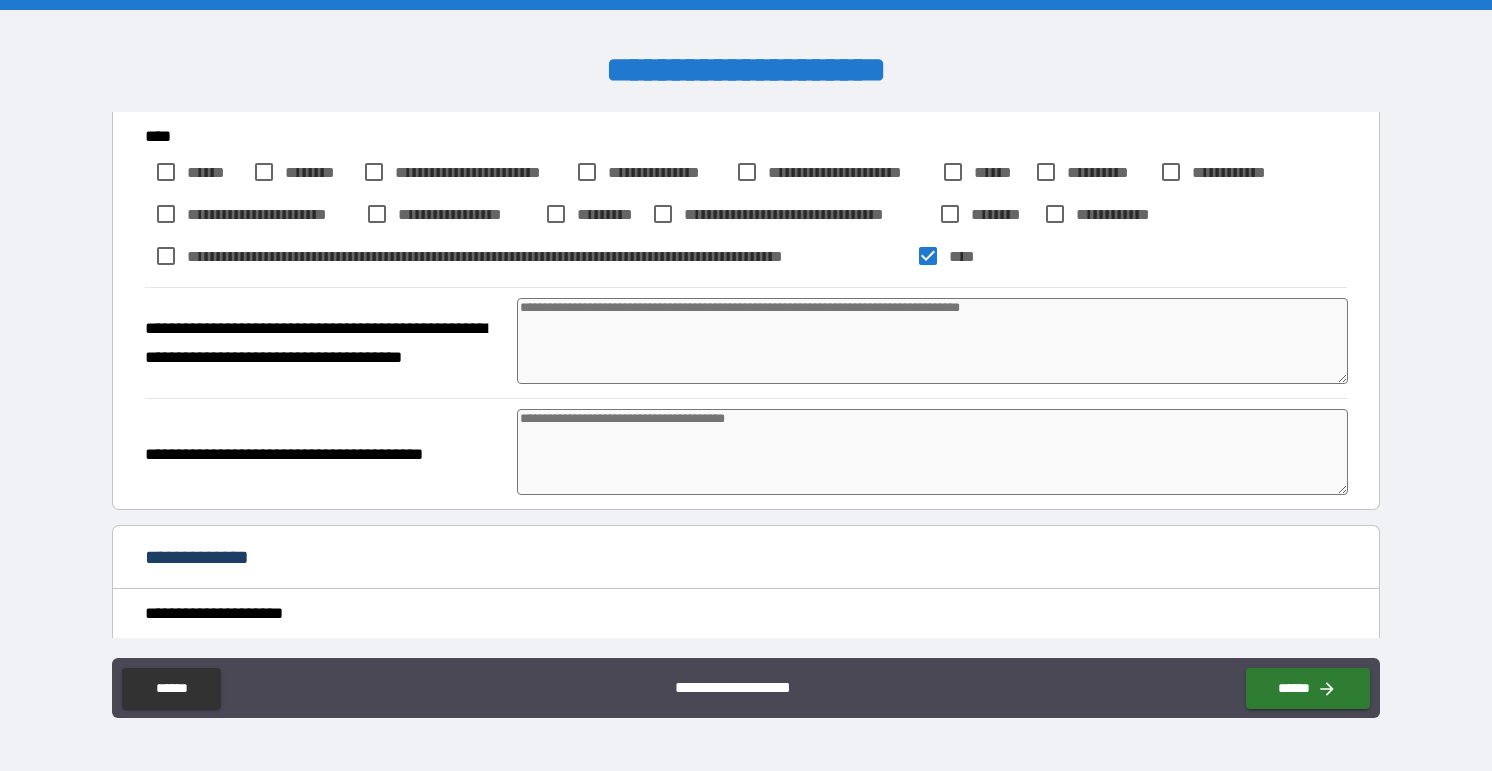 click at bounding box center (932, 341) 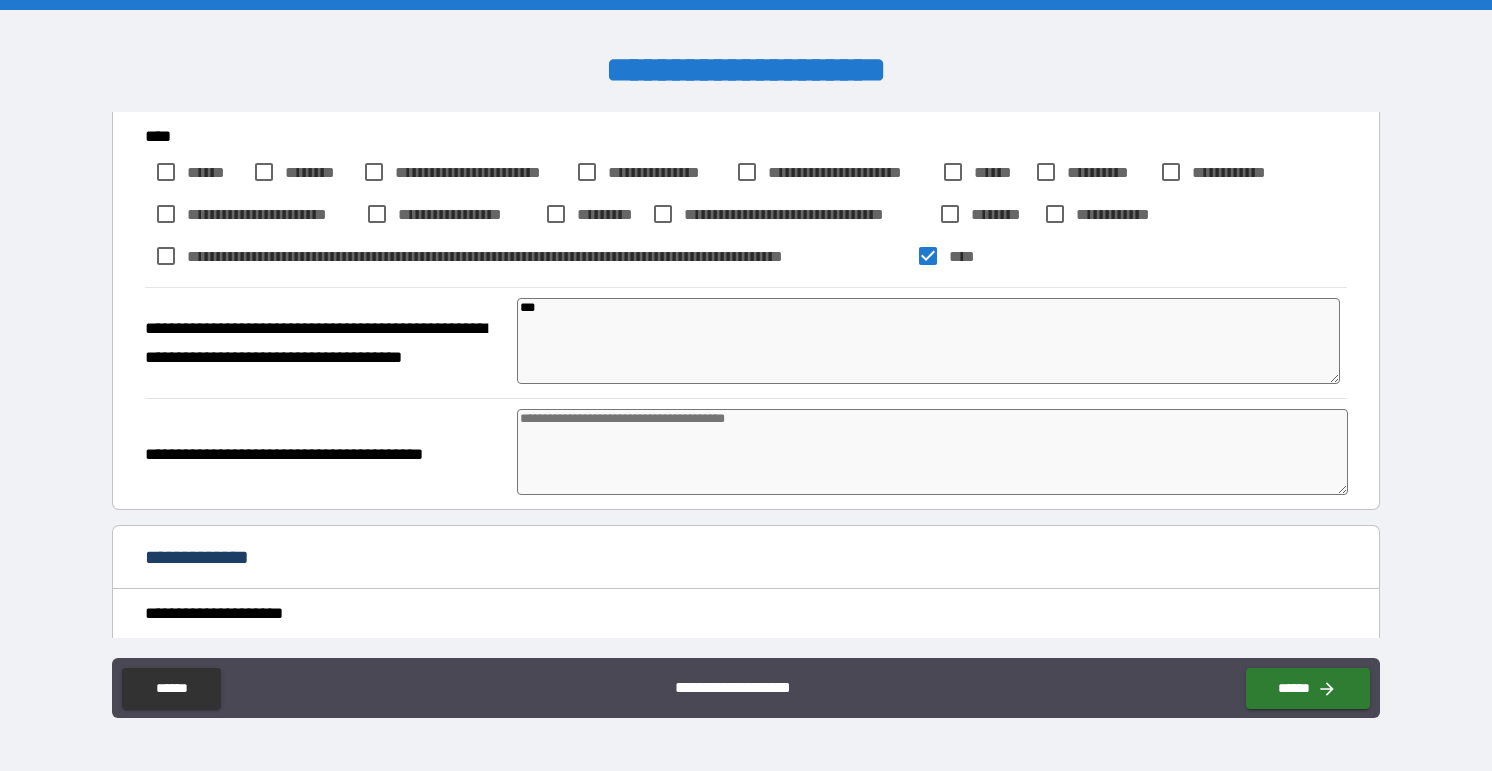 click at bounding box center [932, 452] 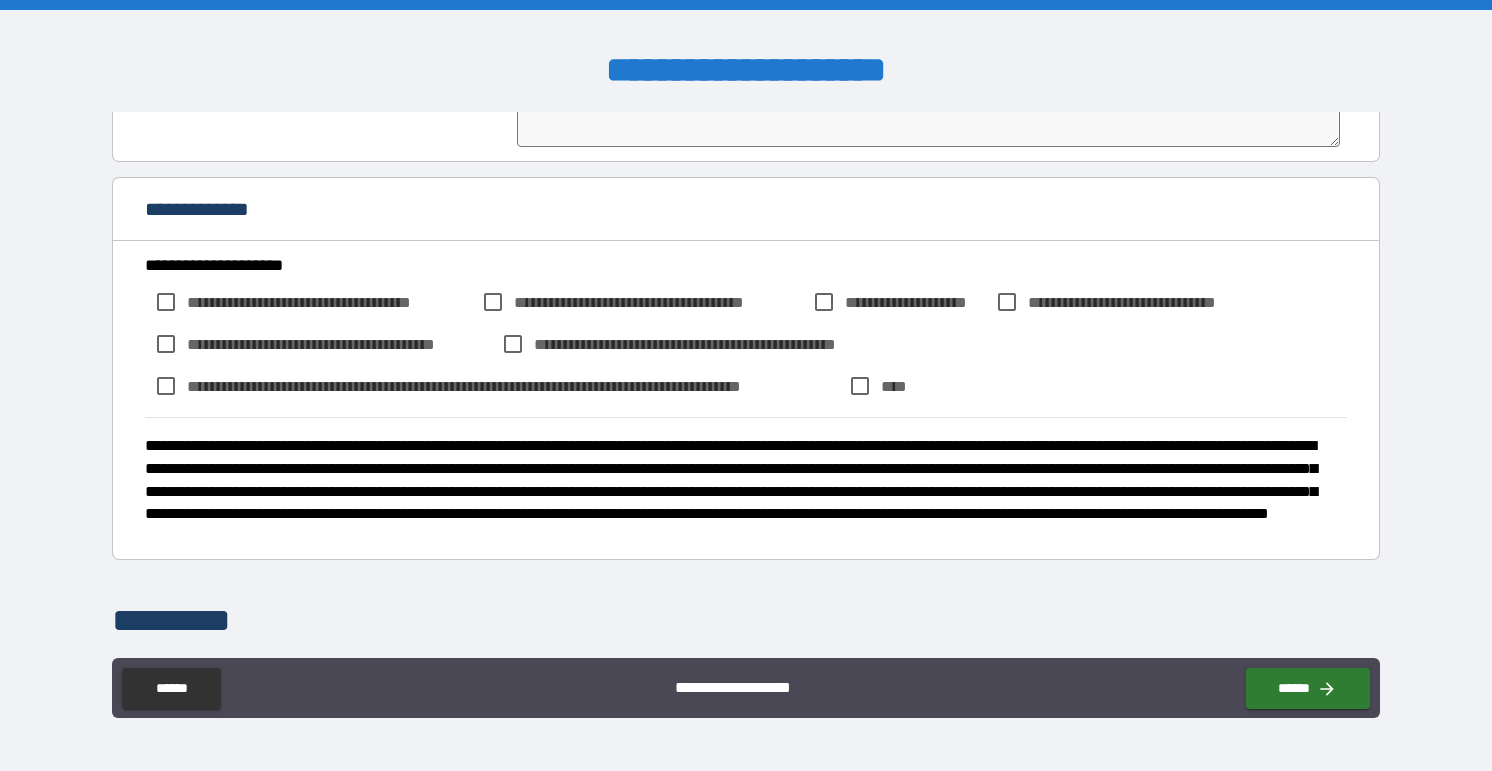 scroll, scrollTop: 1758, scrollLeft: 0, axis: vertical 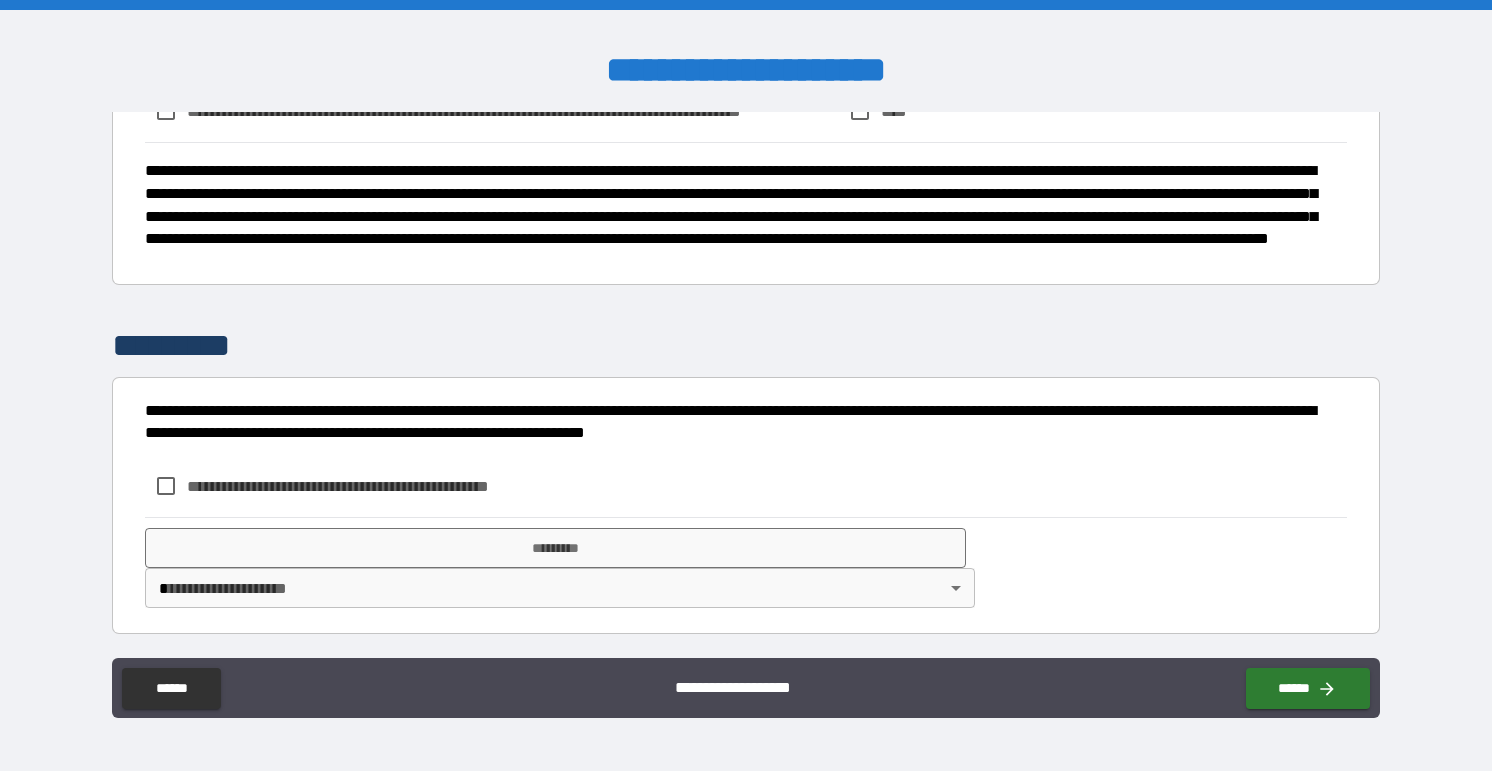 click on "**********" at bounding box center [371, 486] 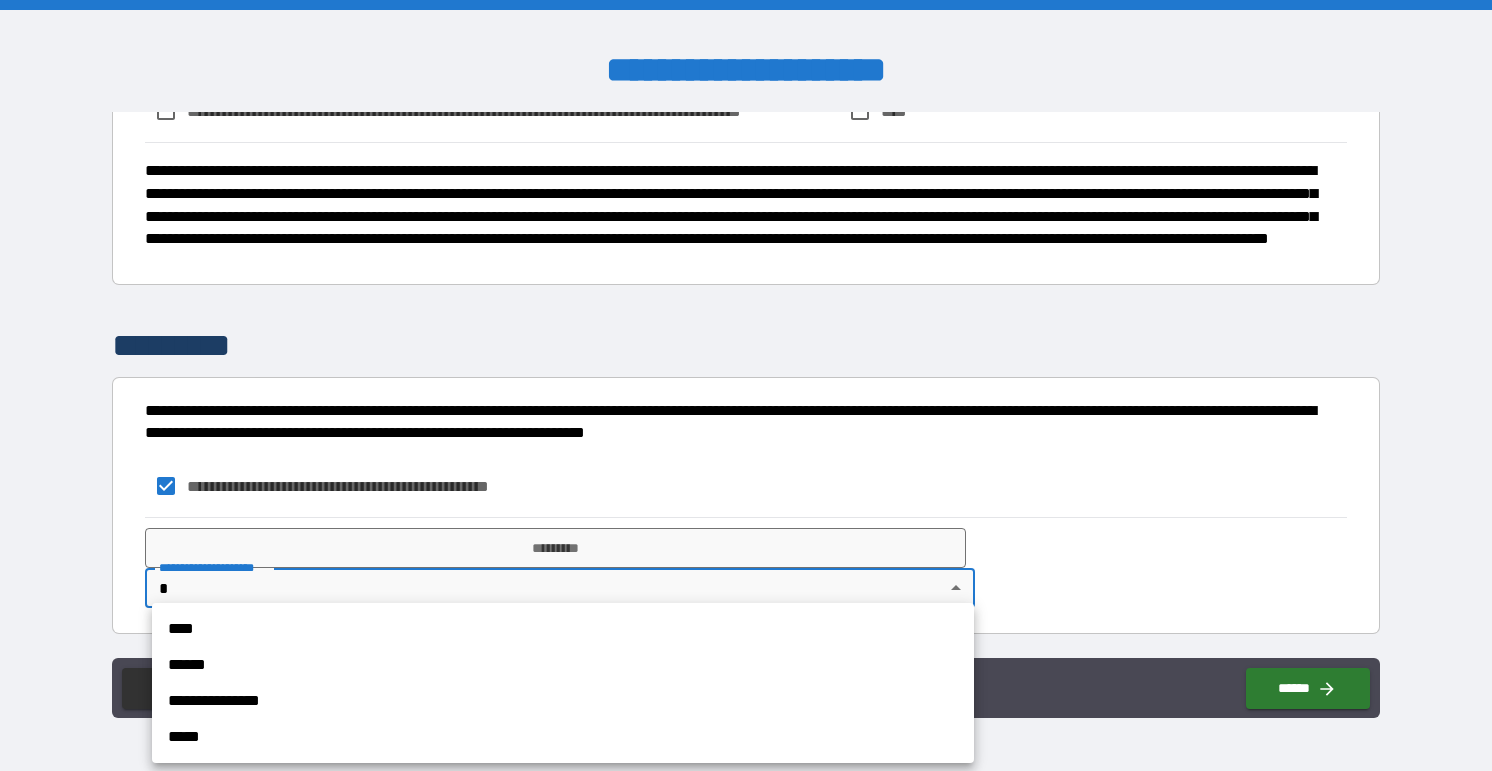 click on "**********" at bounding box center (746, 385) 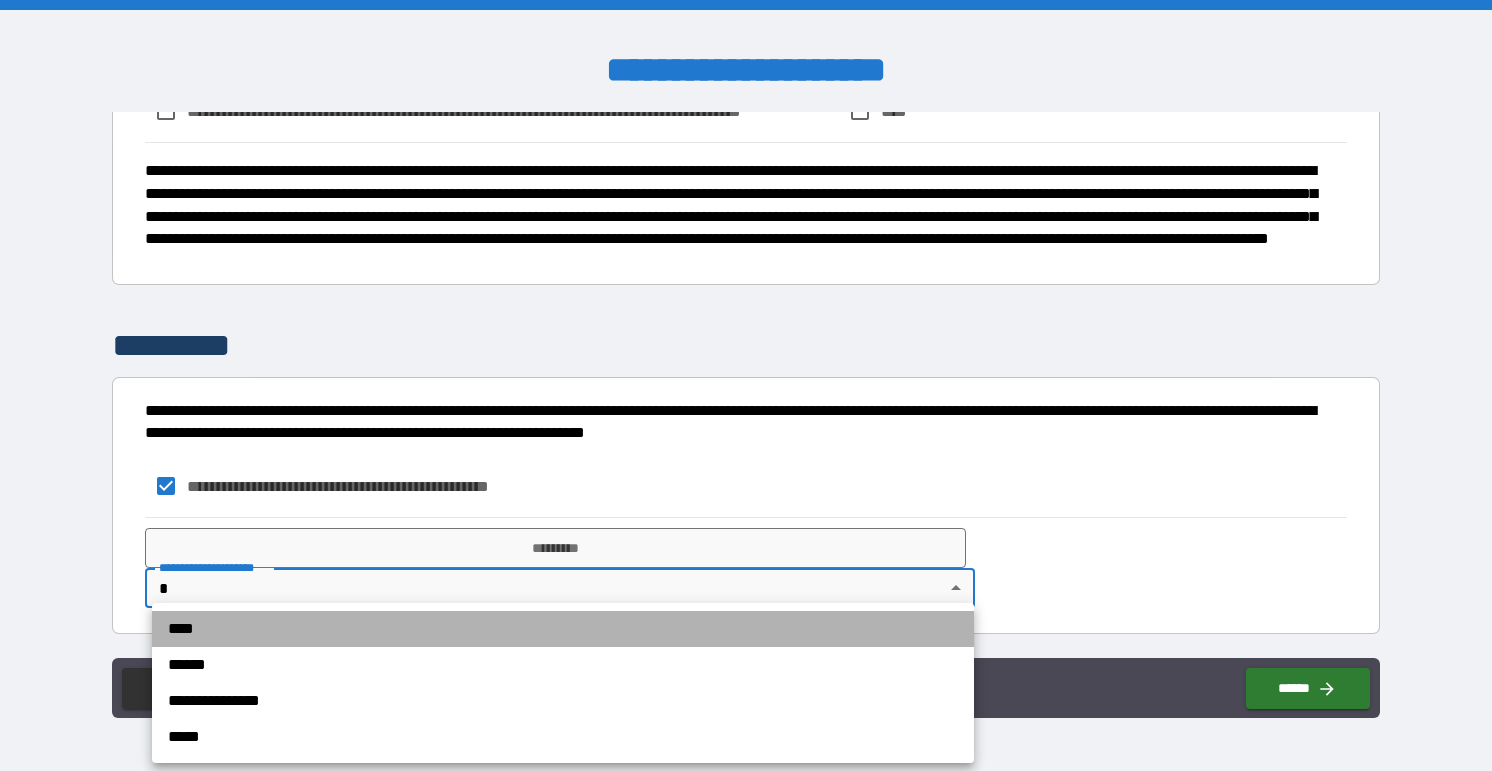 click on "****" at bounding box center [563, 629] 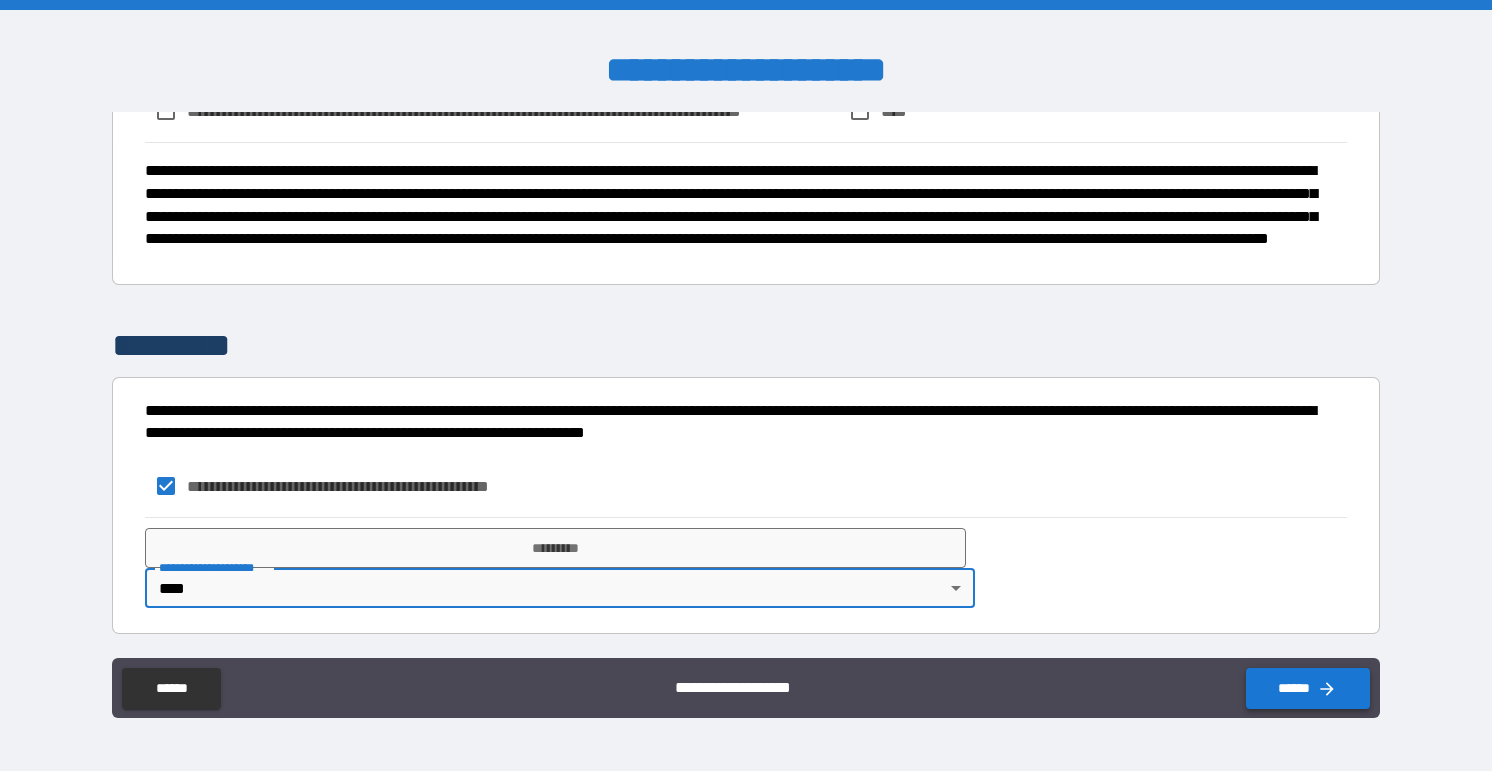 click on "******" at bounding box center (1308, 688) 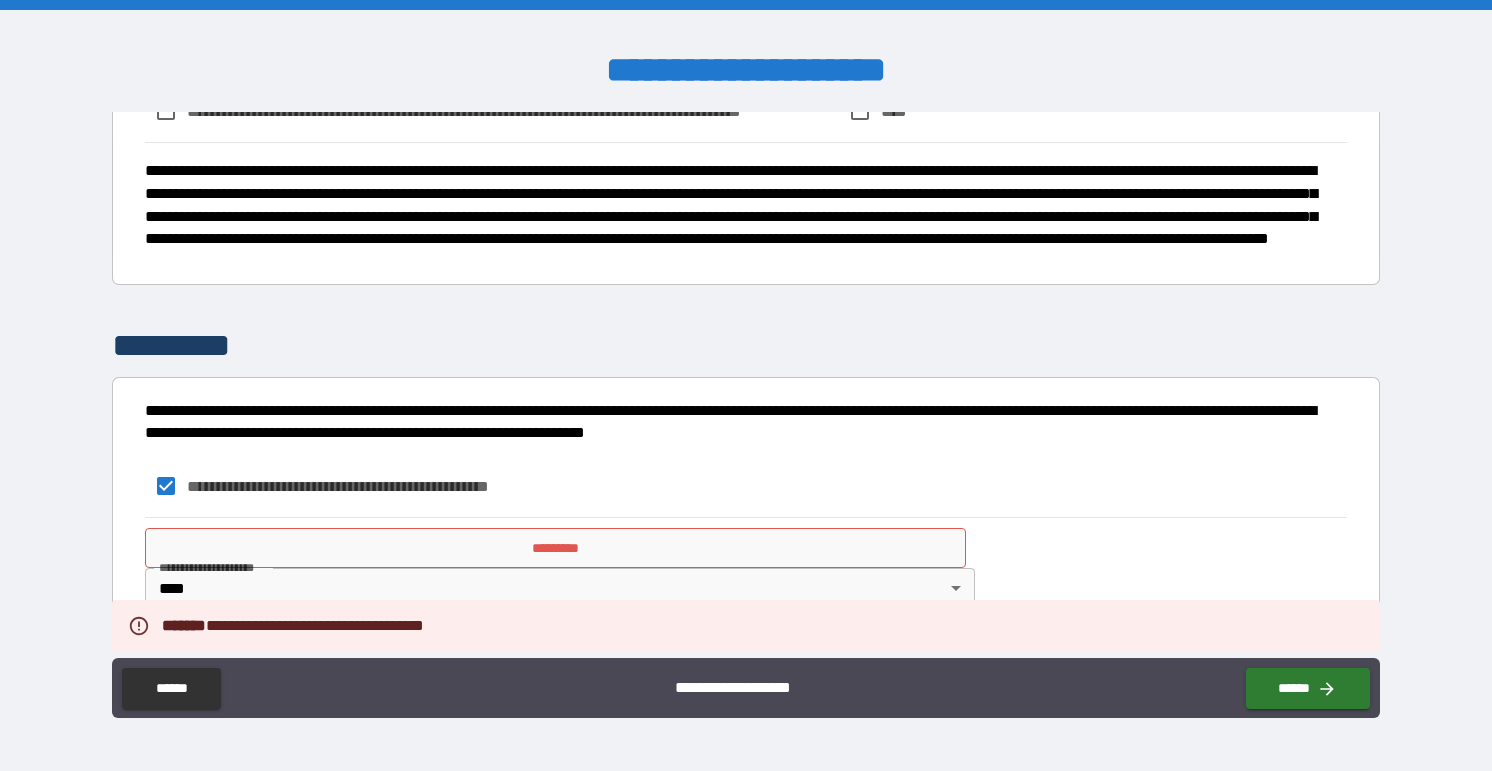 click on "*********" at bounding box center (556, 548) 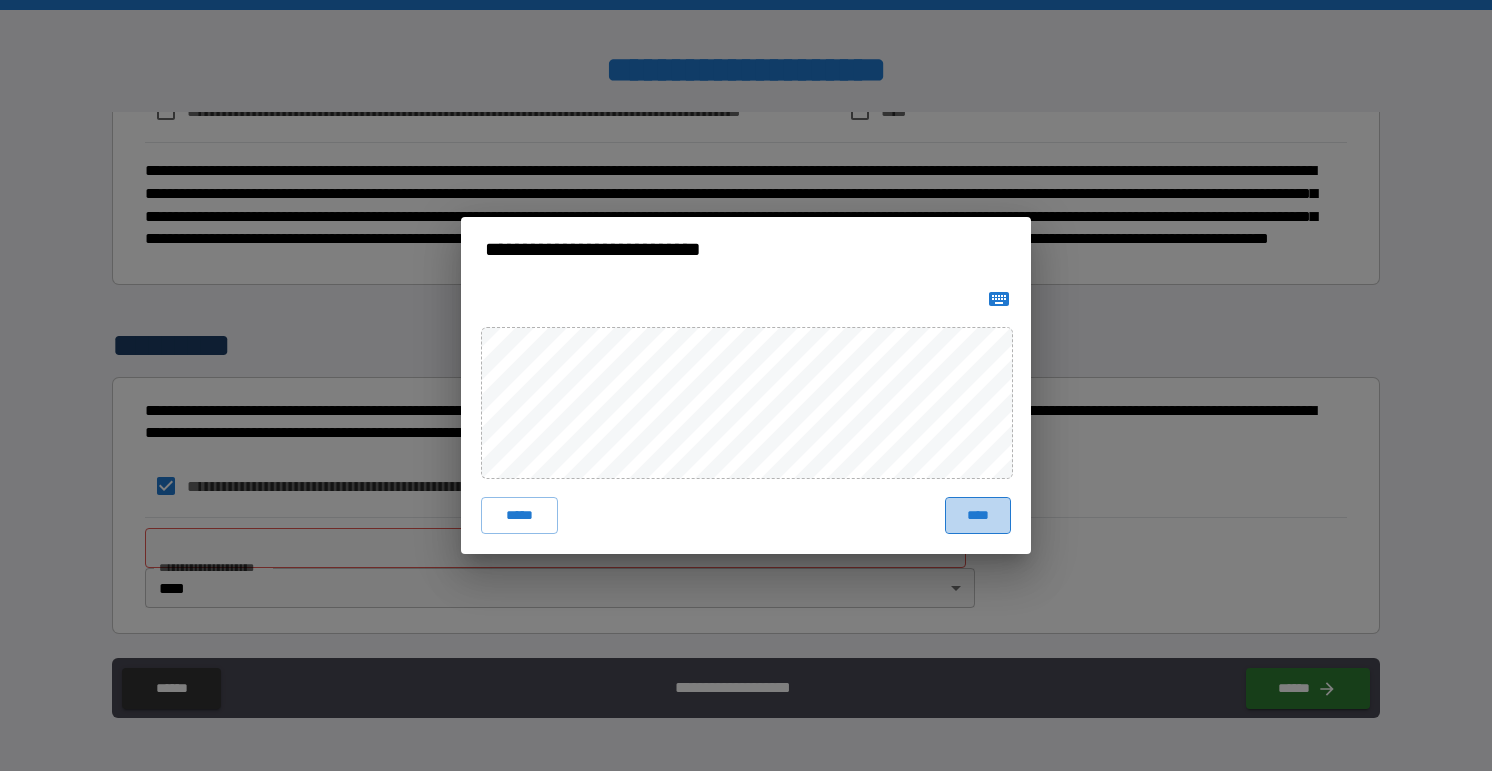 click on "****" at bounding box center [978, 515] 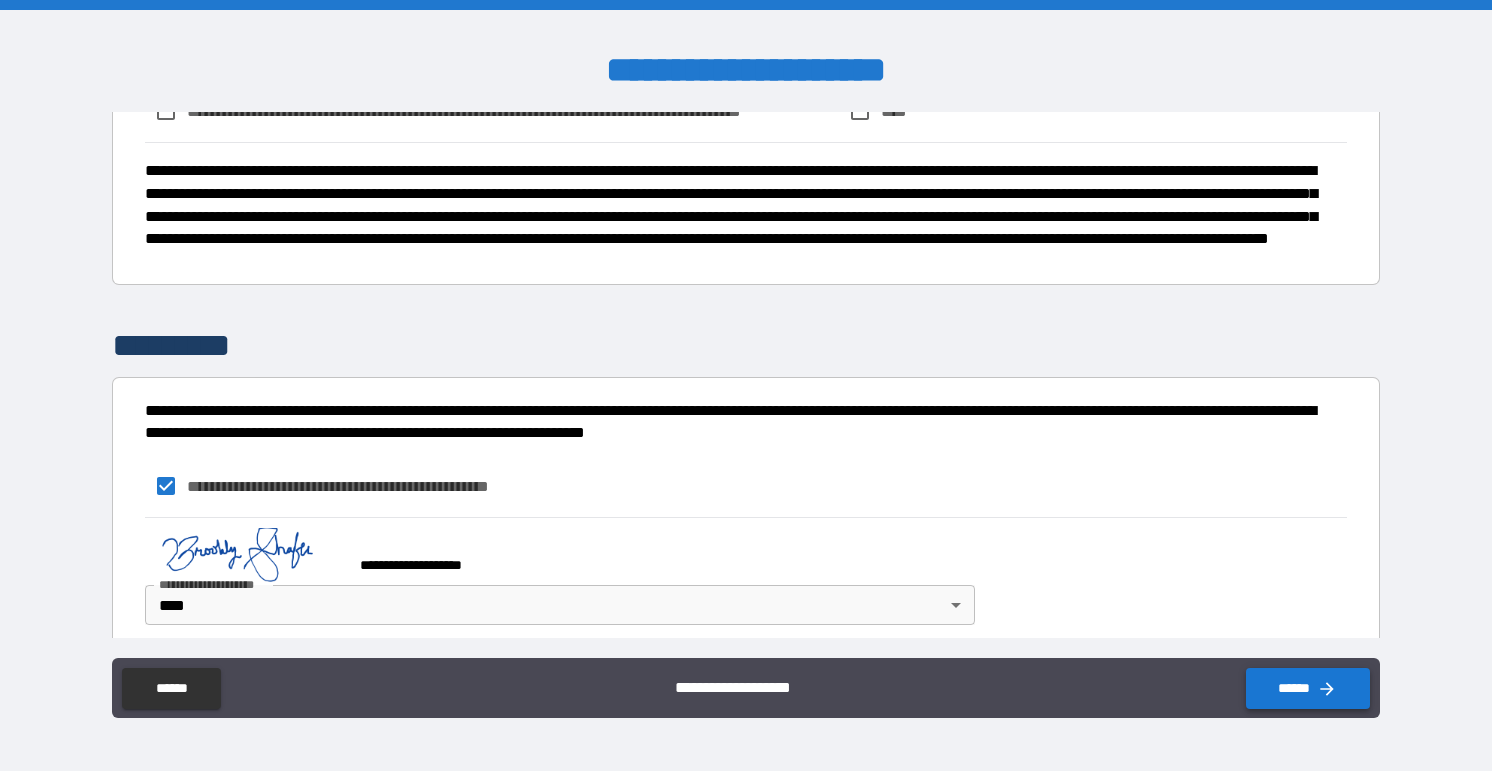click on "******" at bounding box center [1308, 688] 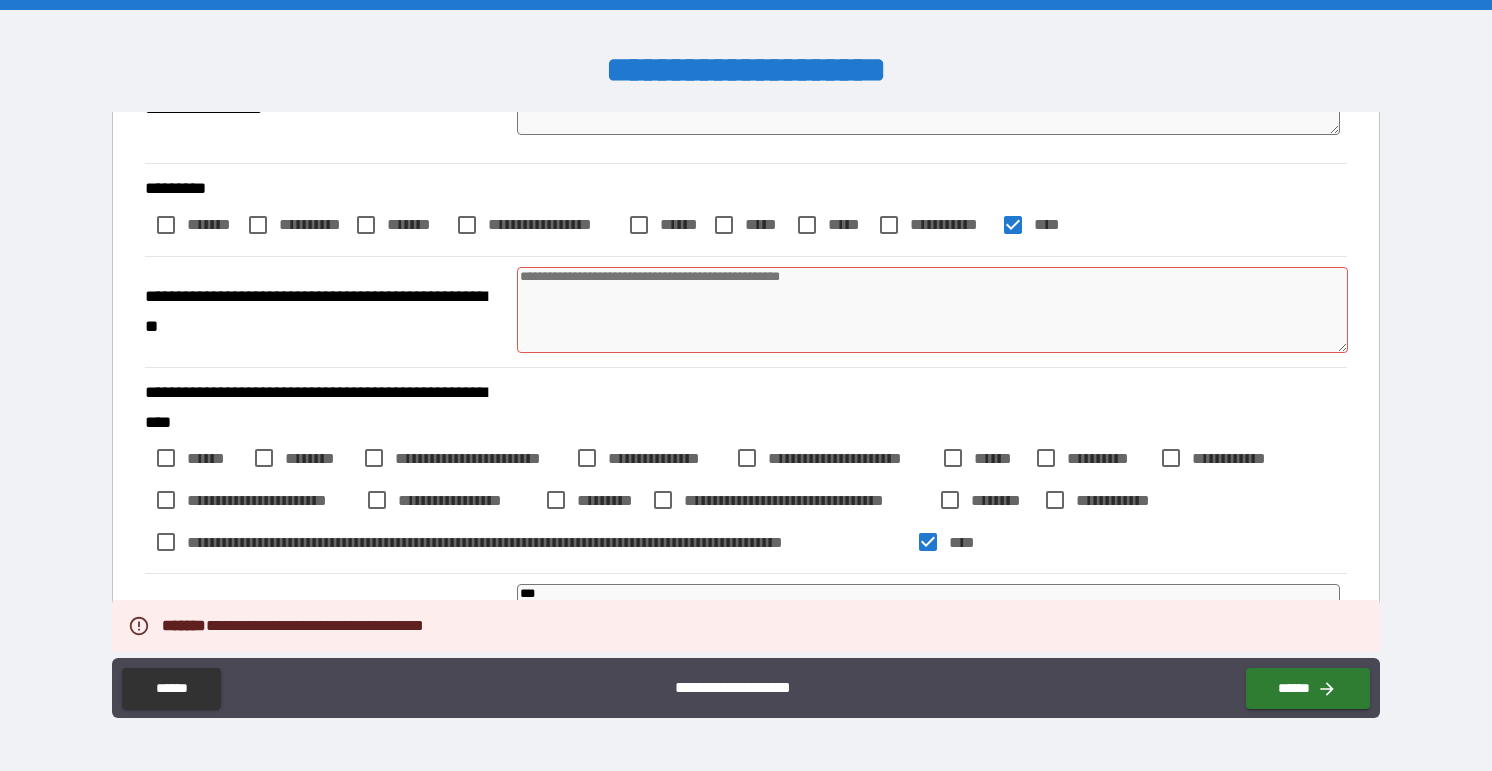 scroll, scrollTop: 1094, scrollLeft: 0, axis: vertical 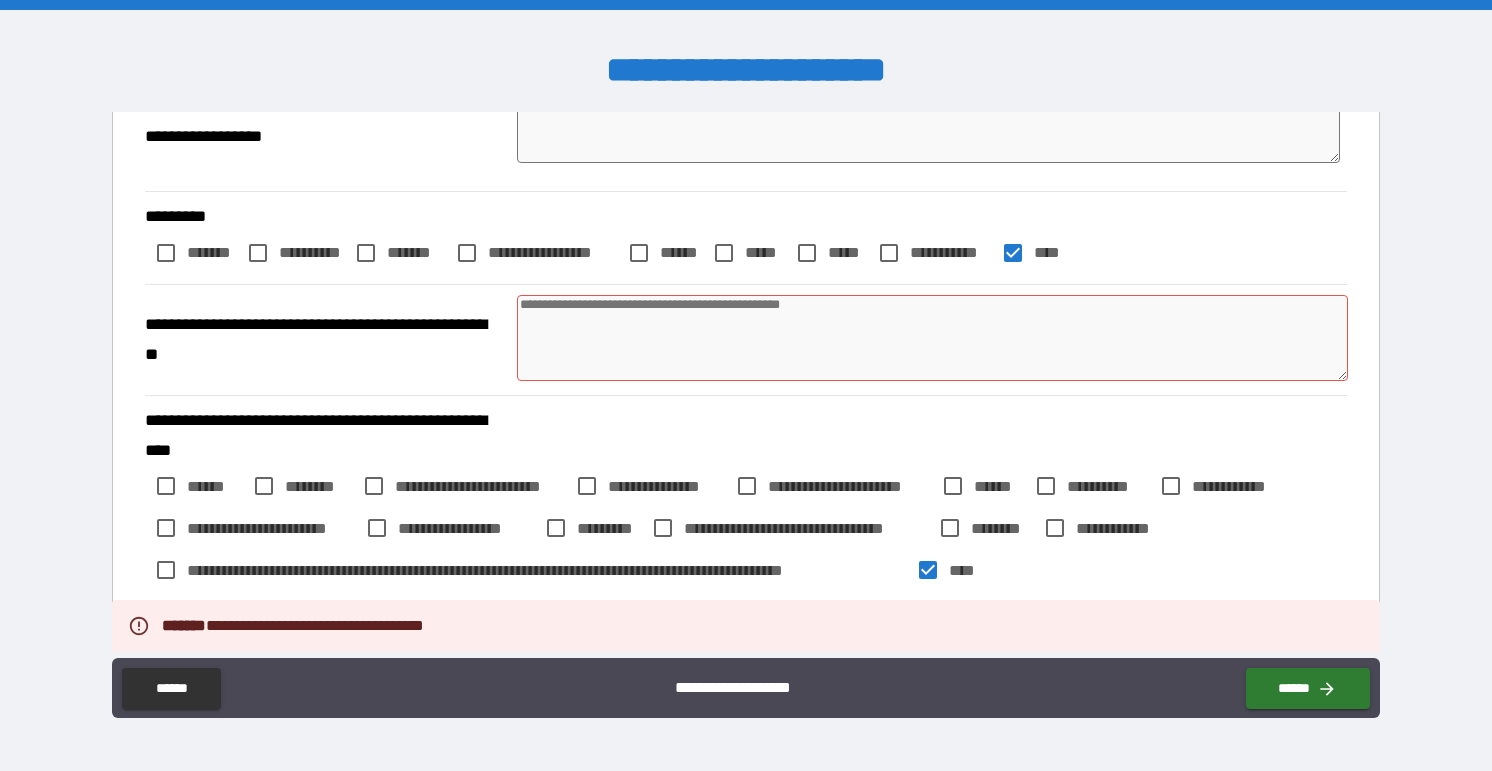 click at bounding box center (932, 338) 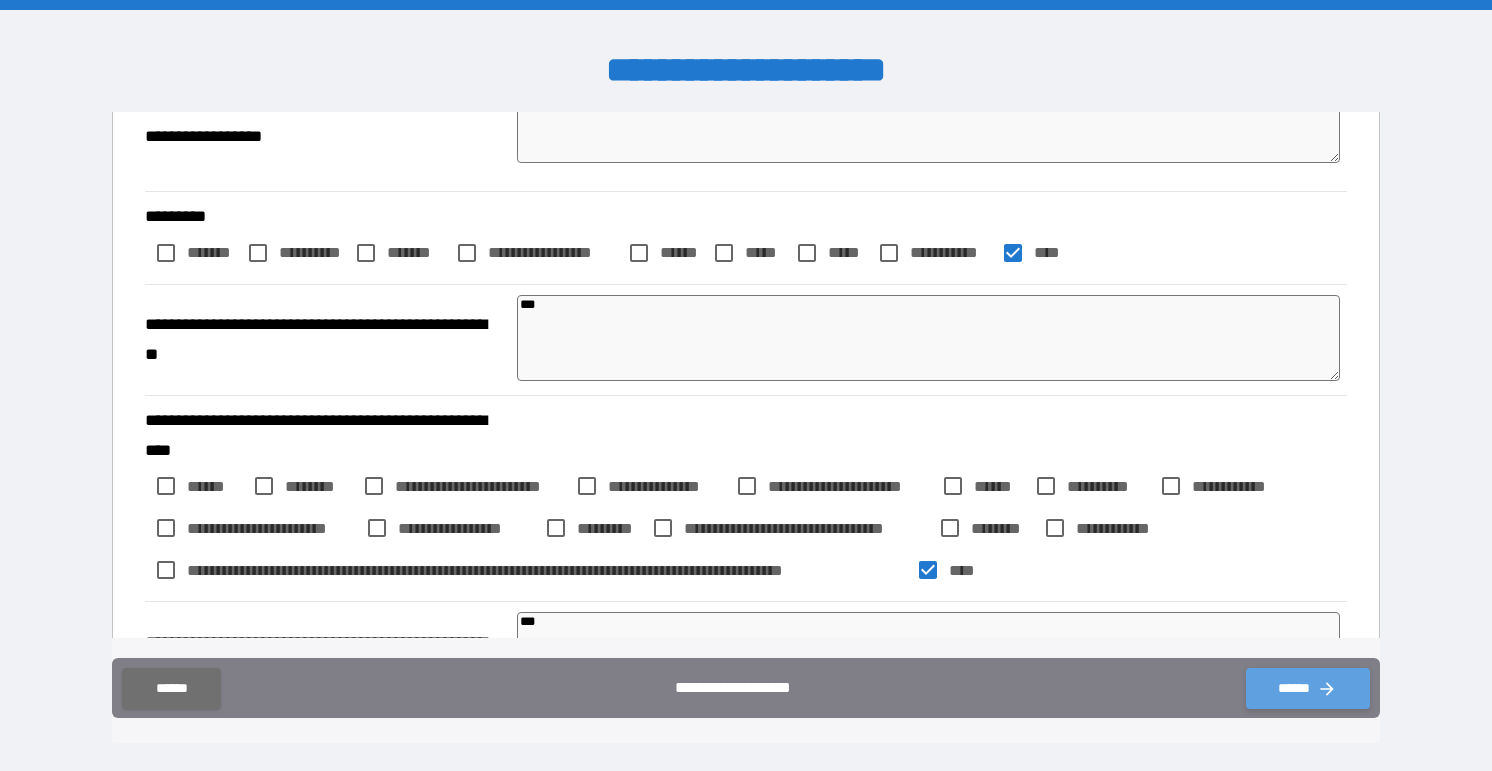 click on "******" at bounding box center (1308, 688) 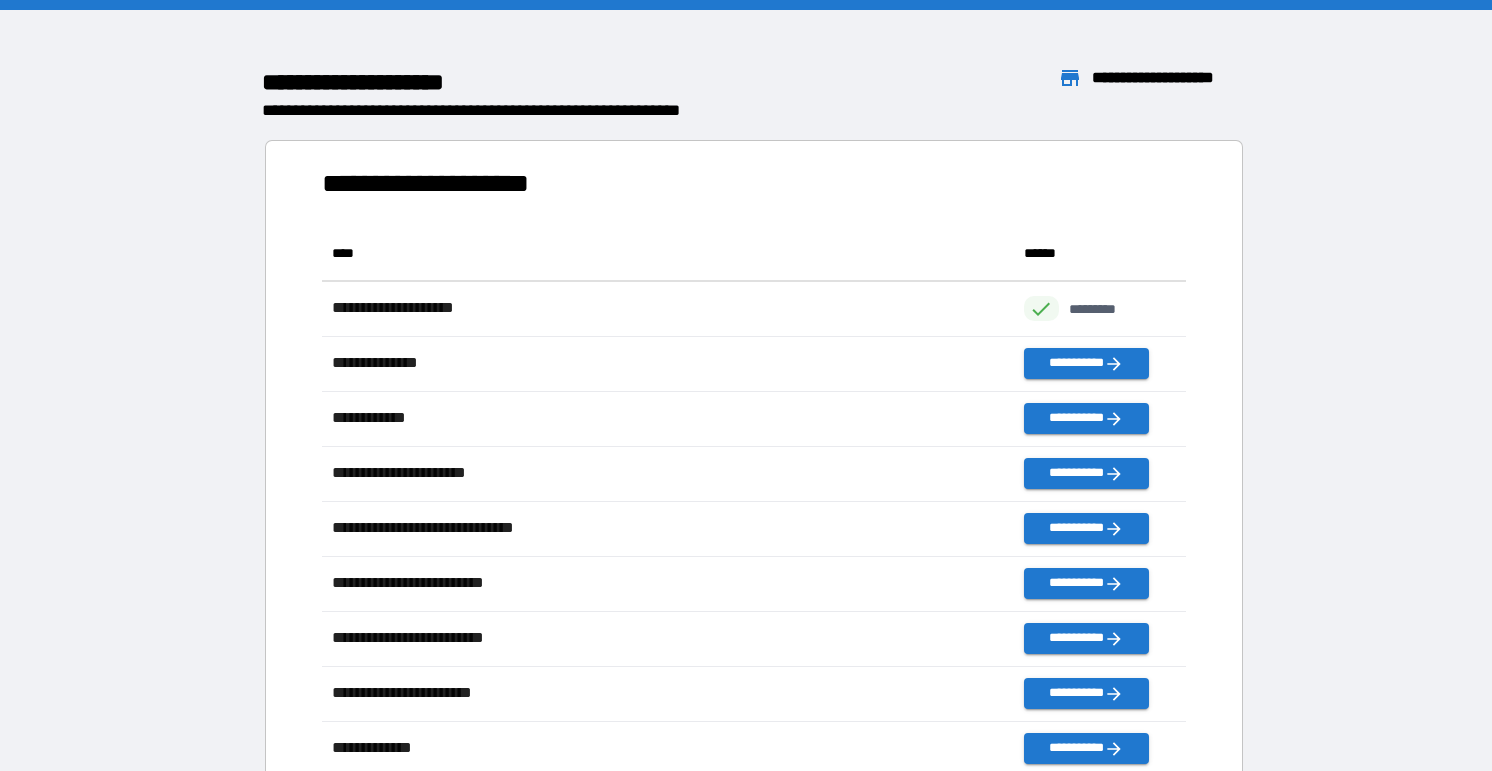 scroll, scrollTop: 1, scrollLeft: 1, axis: both 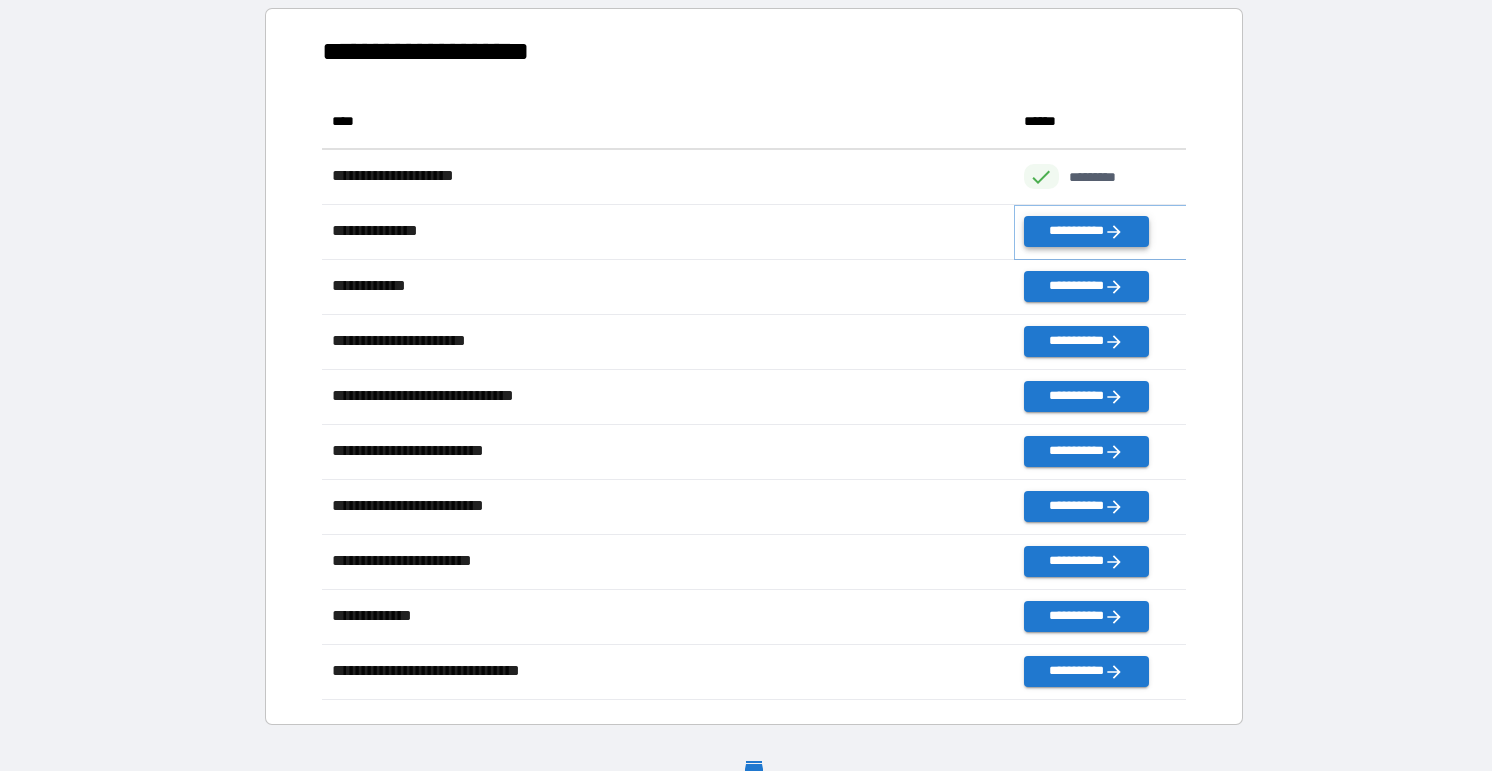 click on "**********" at bounding box center (1086, 231) 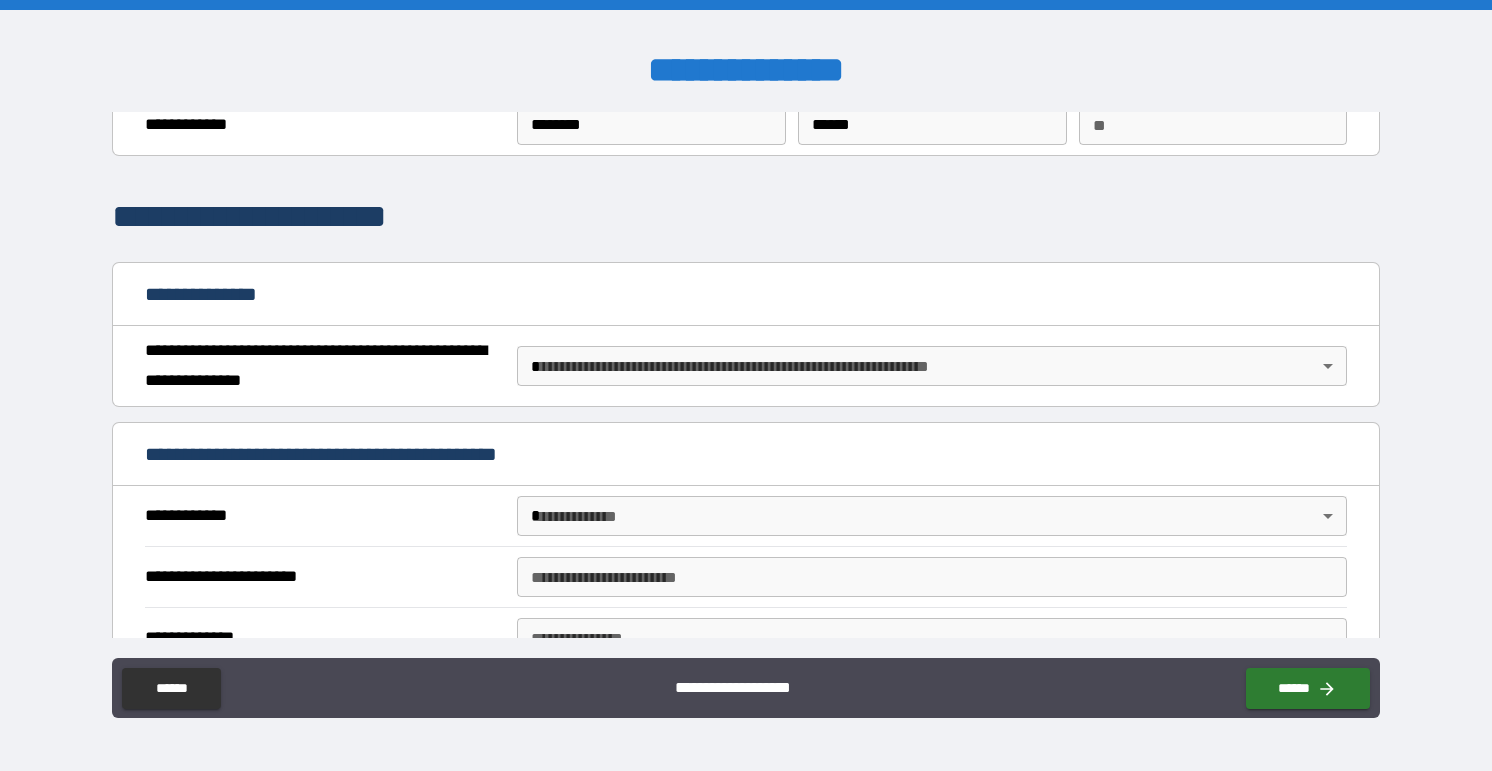 scroll, scrollTop: 86, scrollLeft: 0, axis: vertical 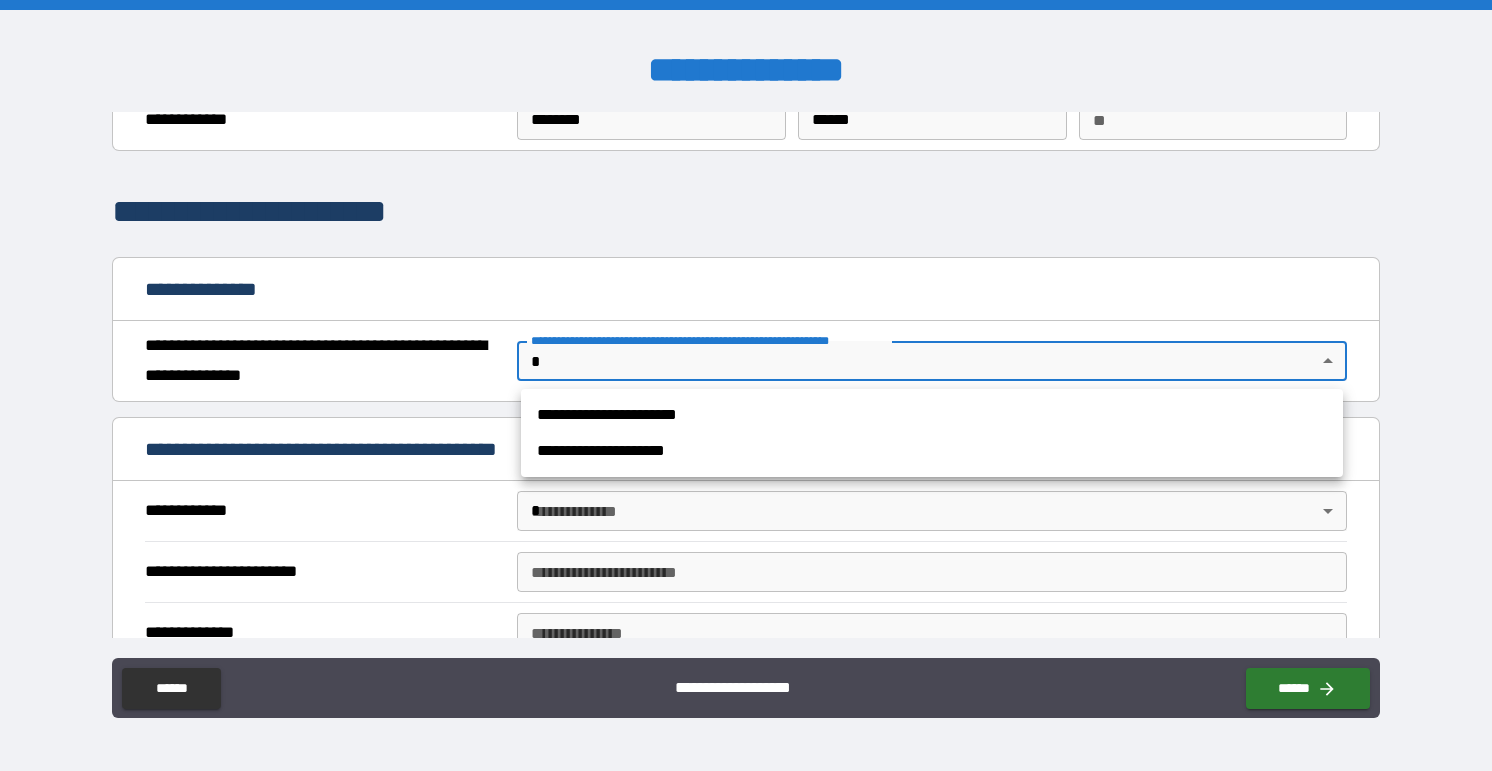 click on "**********" at bounding box center [746, 385] 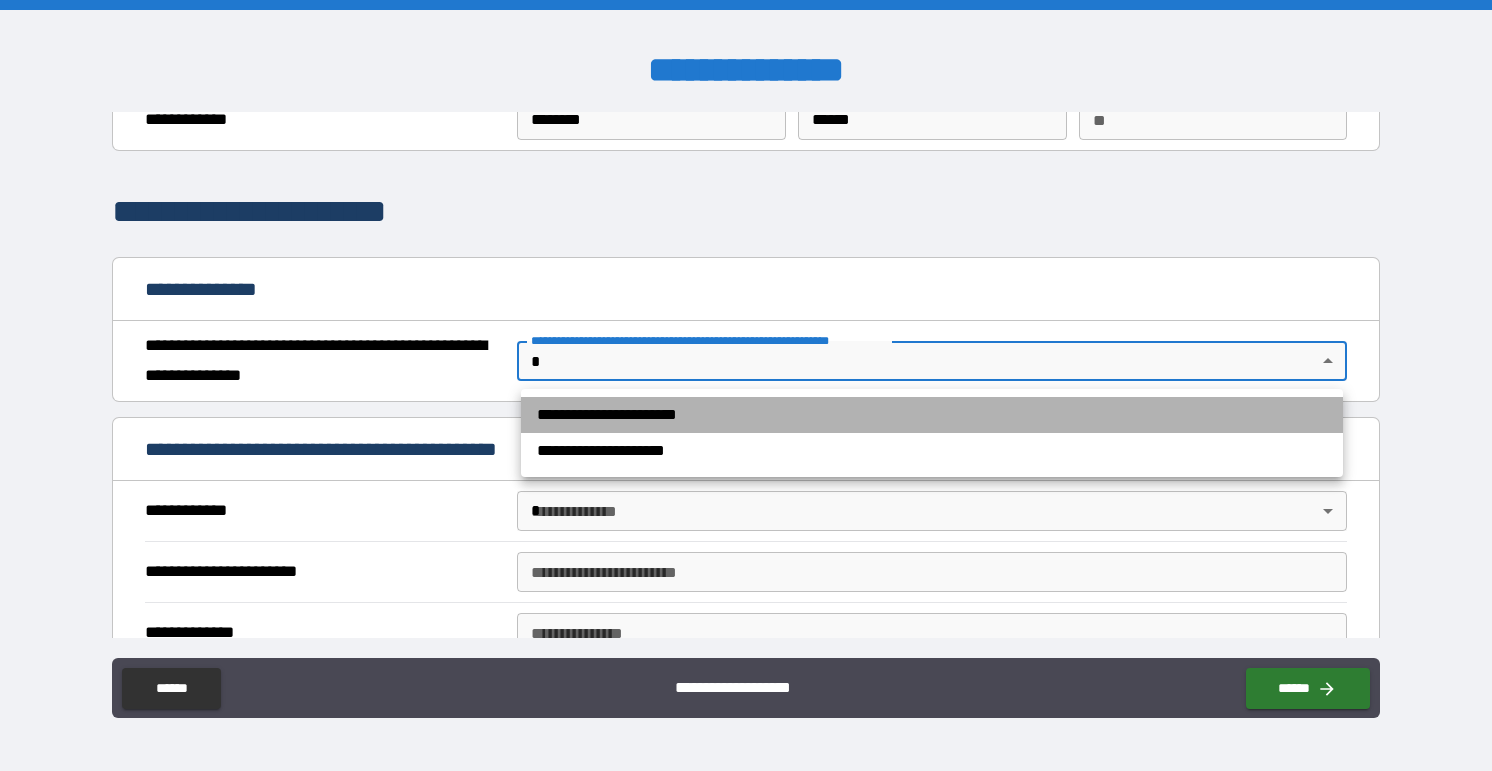 click on "**********" at bounding box center [932, 415] 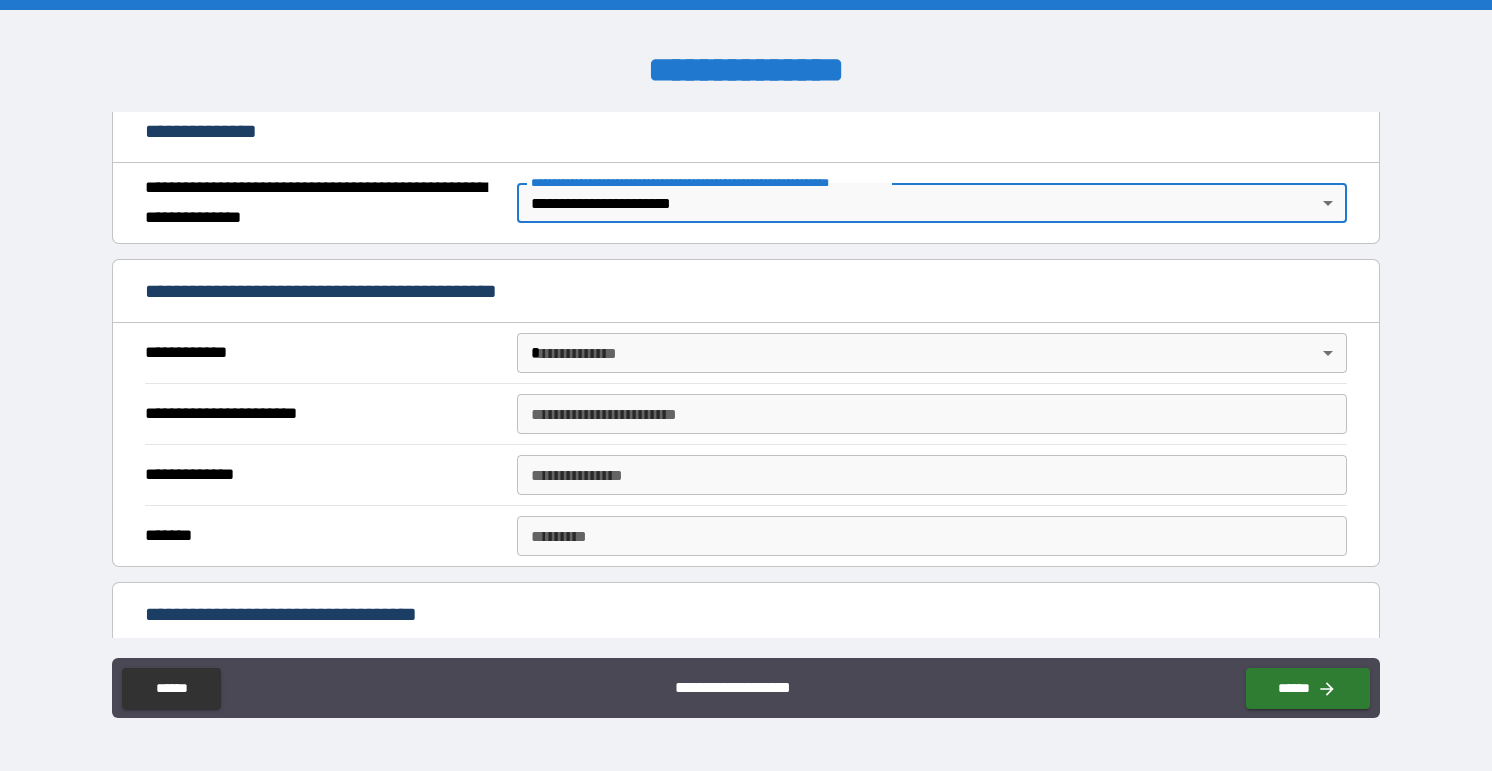 scroll, scrollTop: 255, scrollLeft: 0, axis: vertical 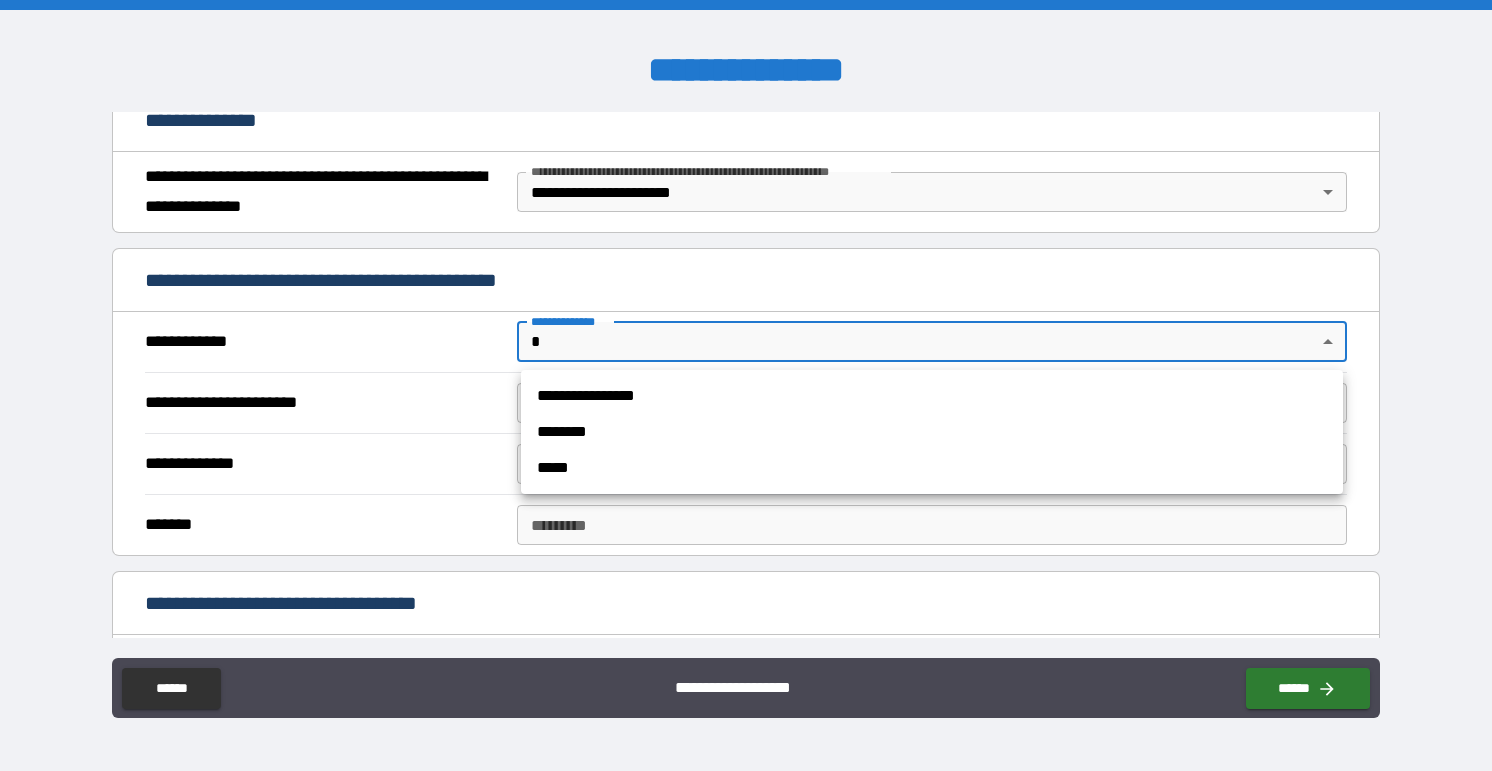 click on "**********" at bounding box center [746, 385] 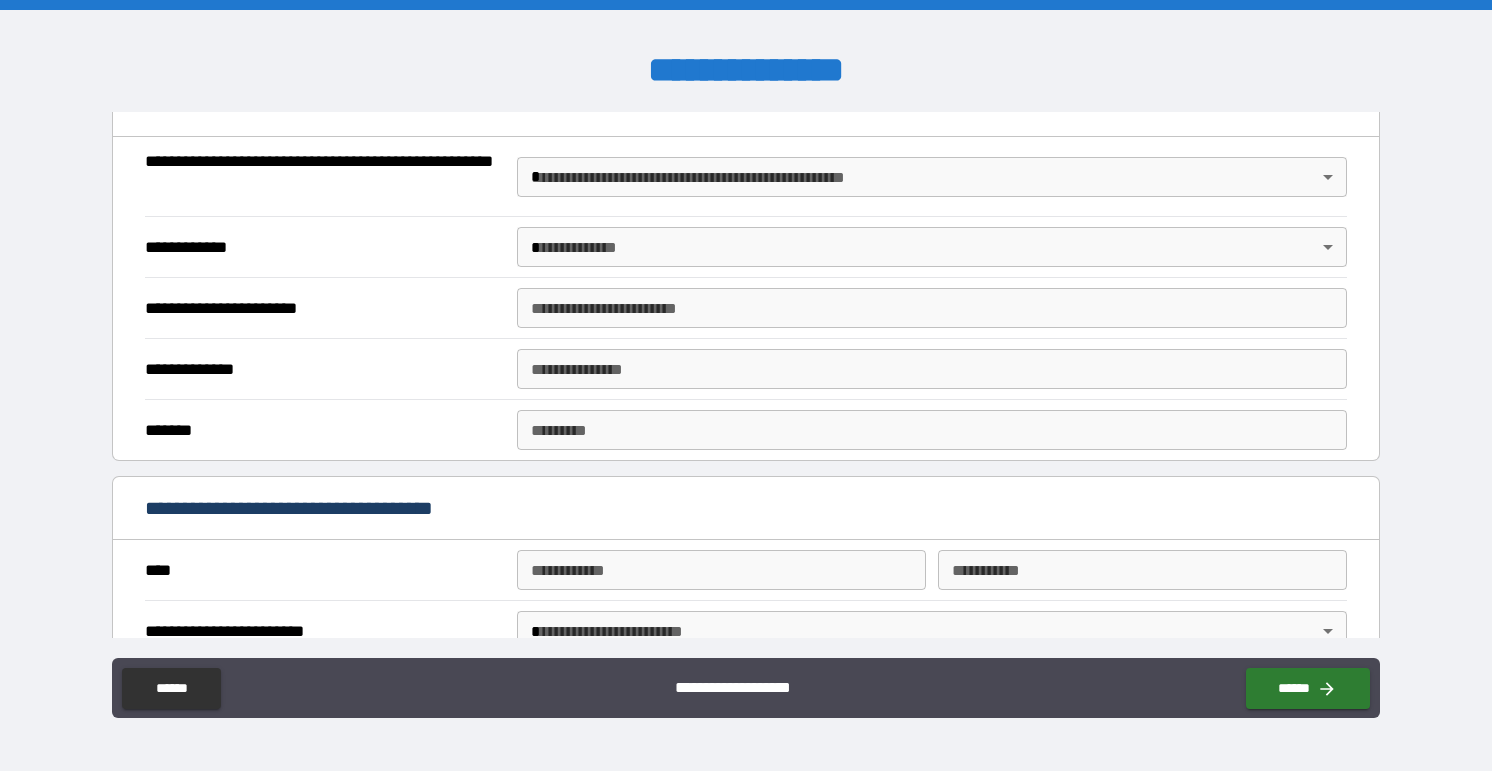 scroll, scrollTop: 1444, scrollLeft: 0, axis: vertical 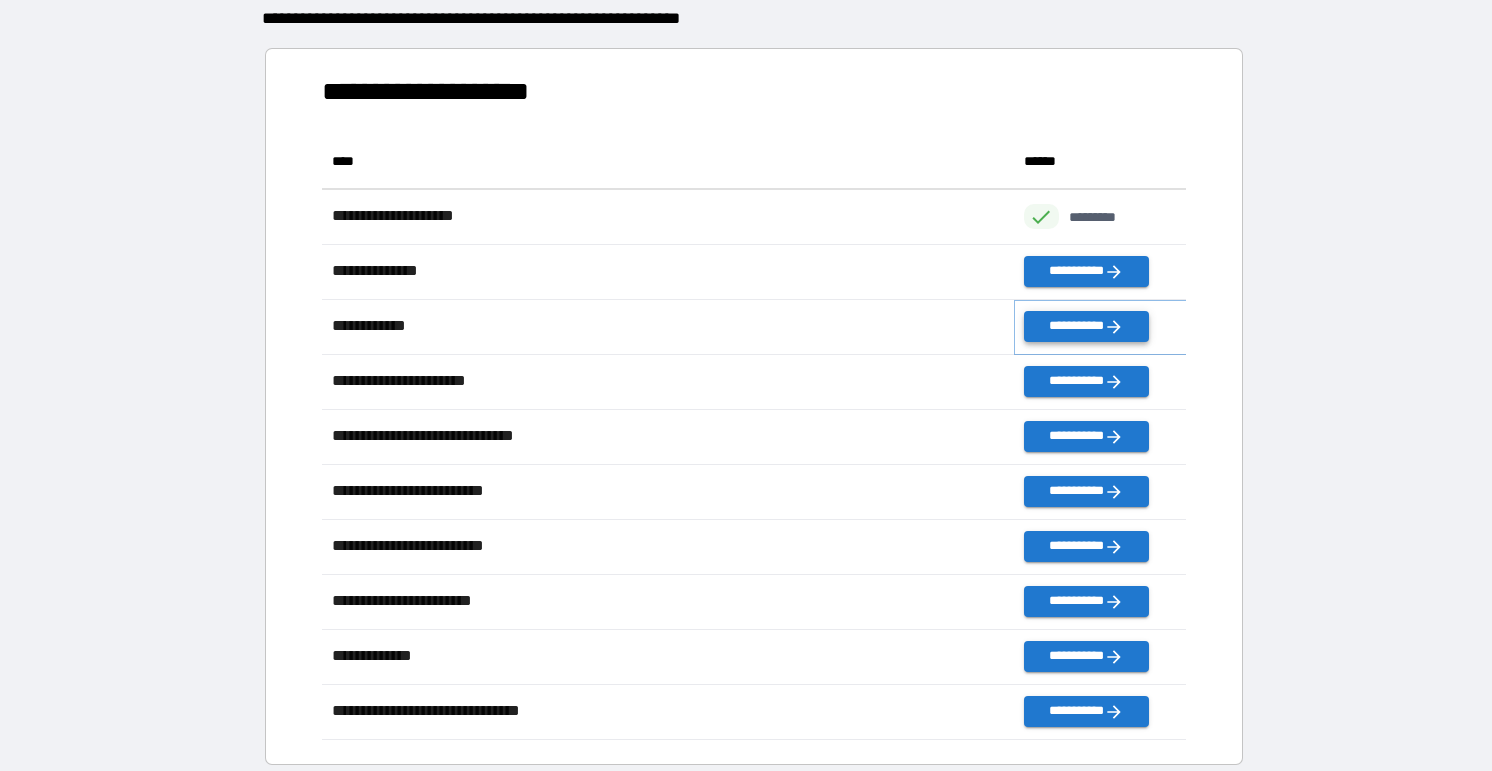 click on "**********" at bounding box center [1086, 326] 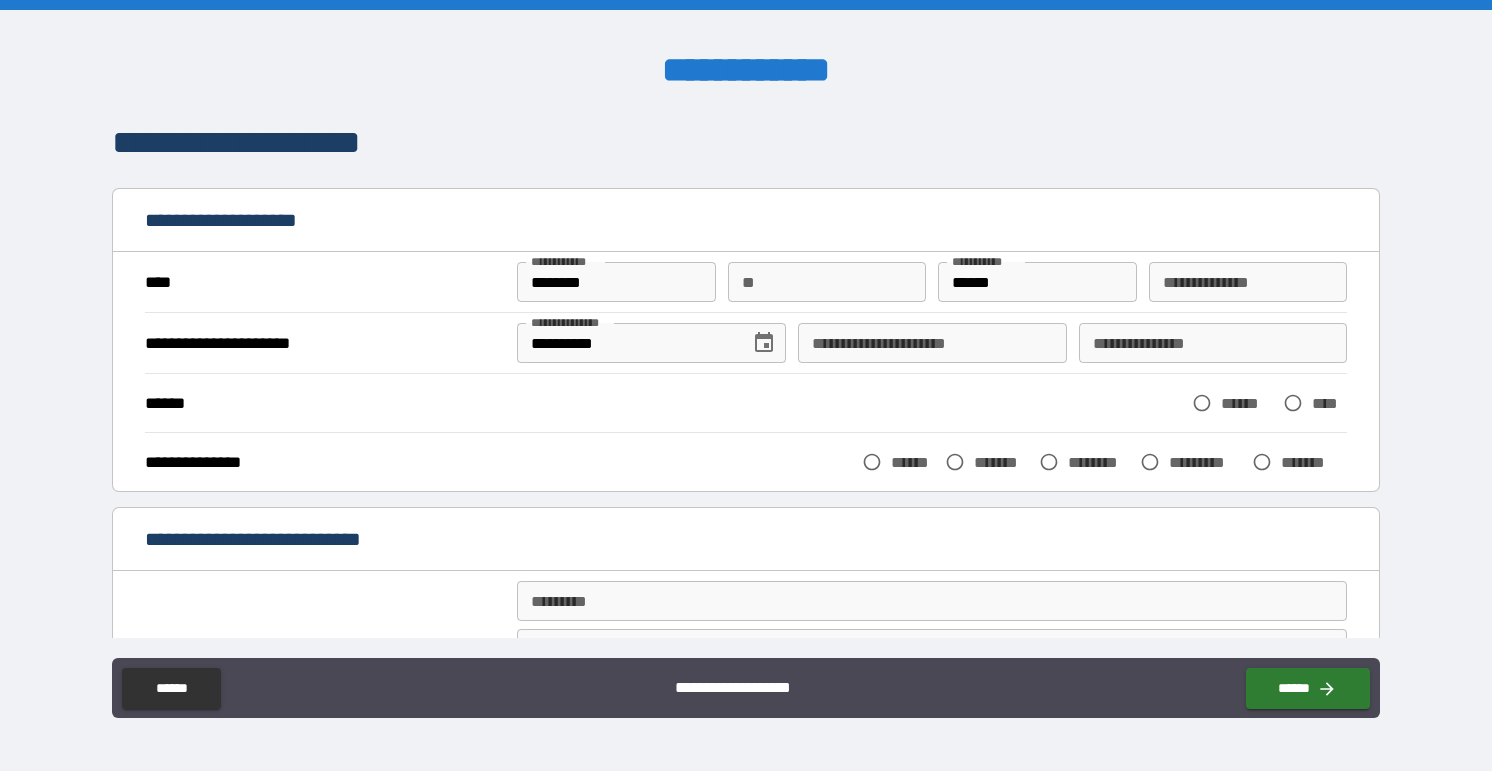 click on "**********" at bounding box center (932, 343) 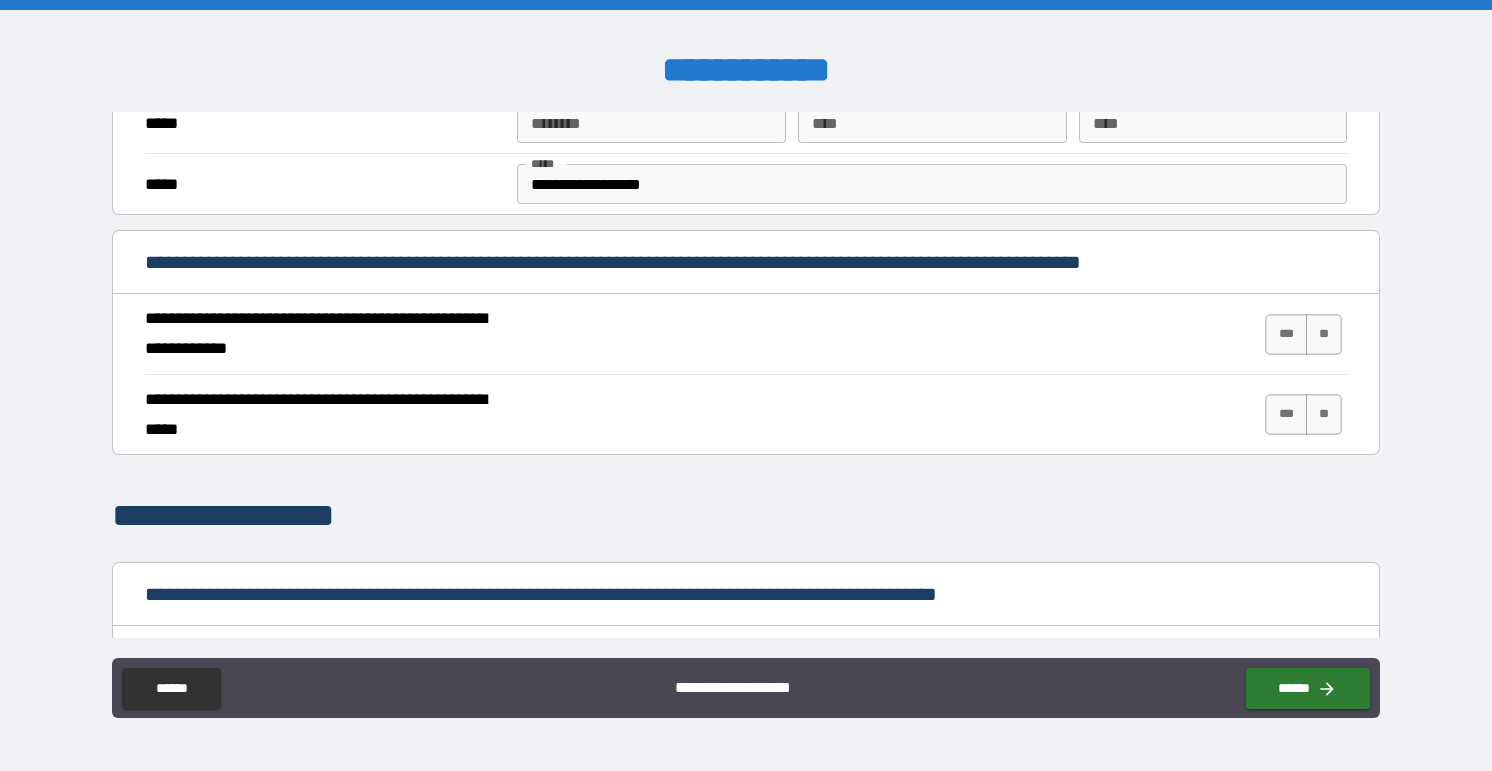 scroll, scrollTop: 0, scrollLeft: 0, axis: both 